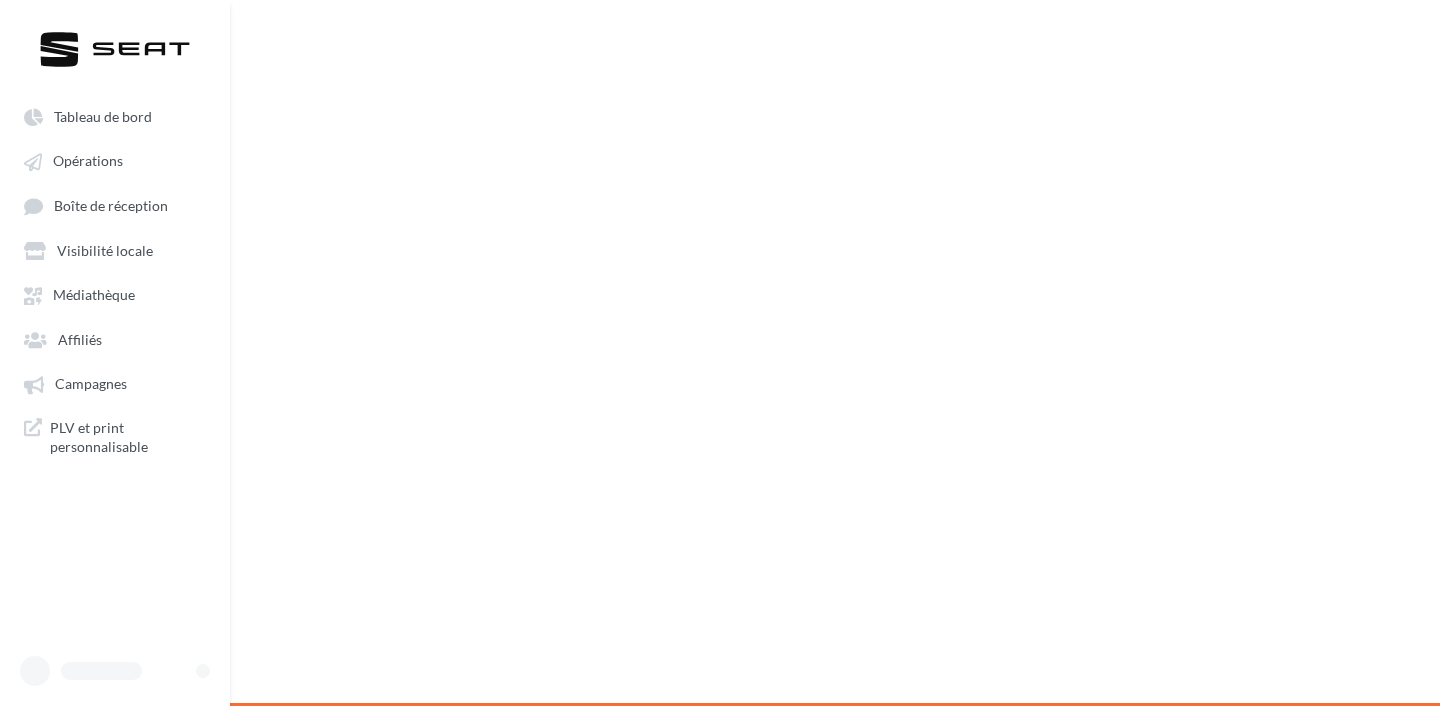 scroll, scrollTop: 0, scrollLeft: 0, axis: both 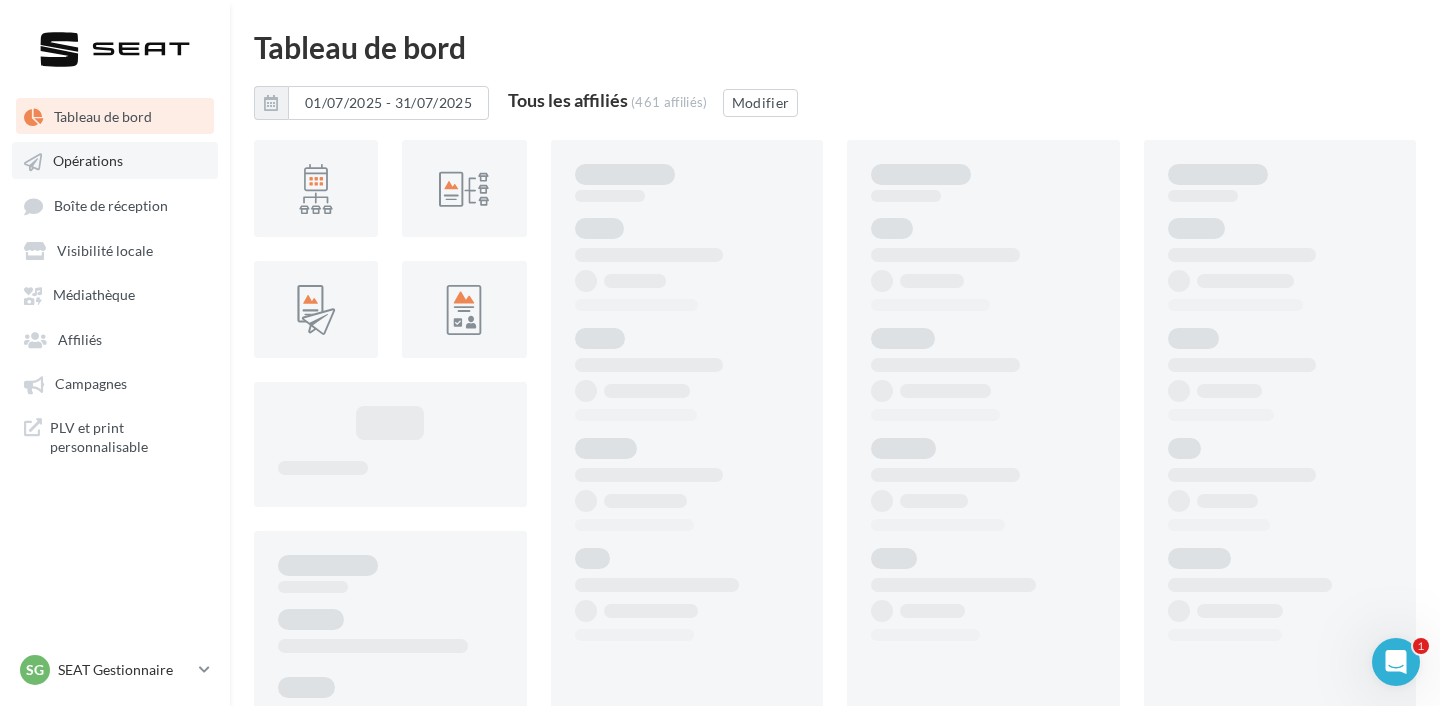 click on "Opérations" at bounding box center (88, 161) 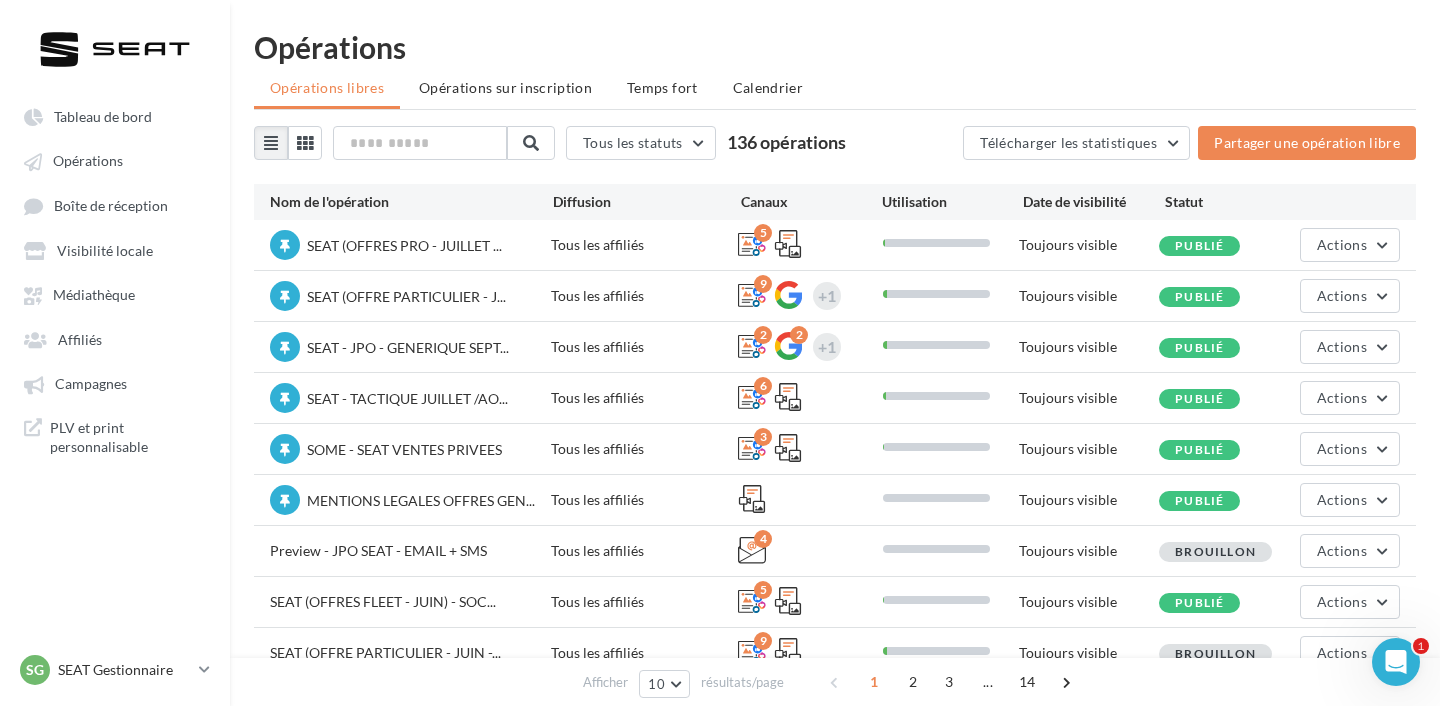 scroll, scrollTop: 59, scrollLeft: 0, axis: vertical 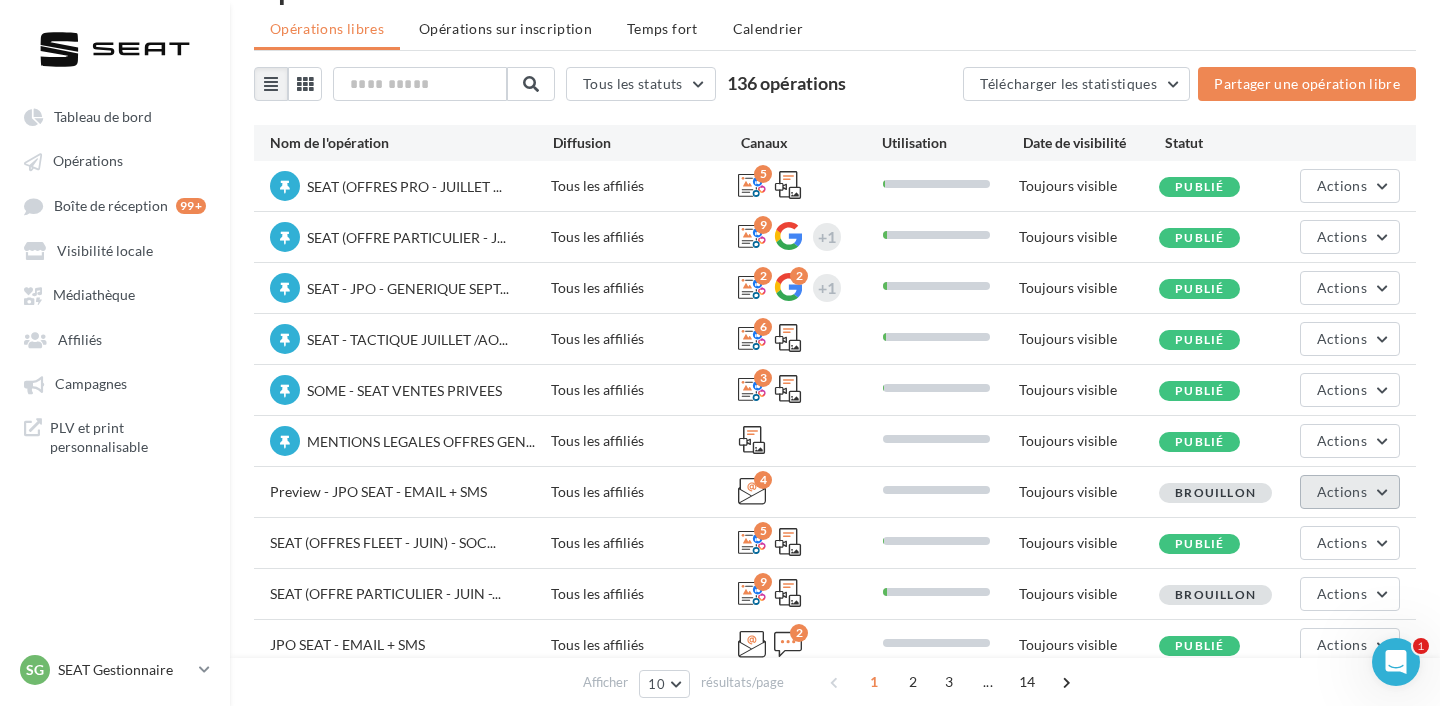 click on "Actions" at bounding box center [1342, 491] 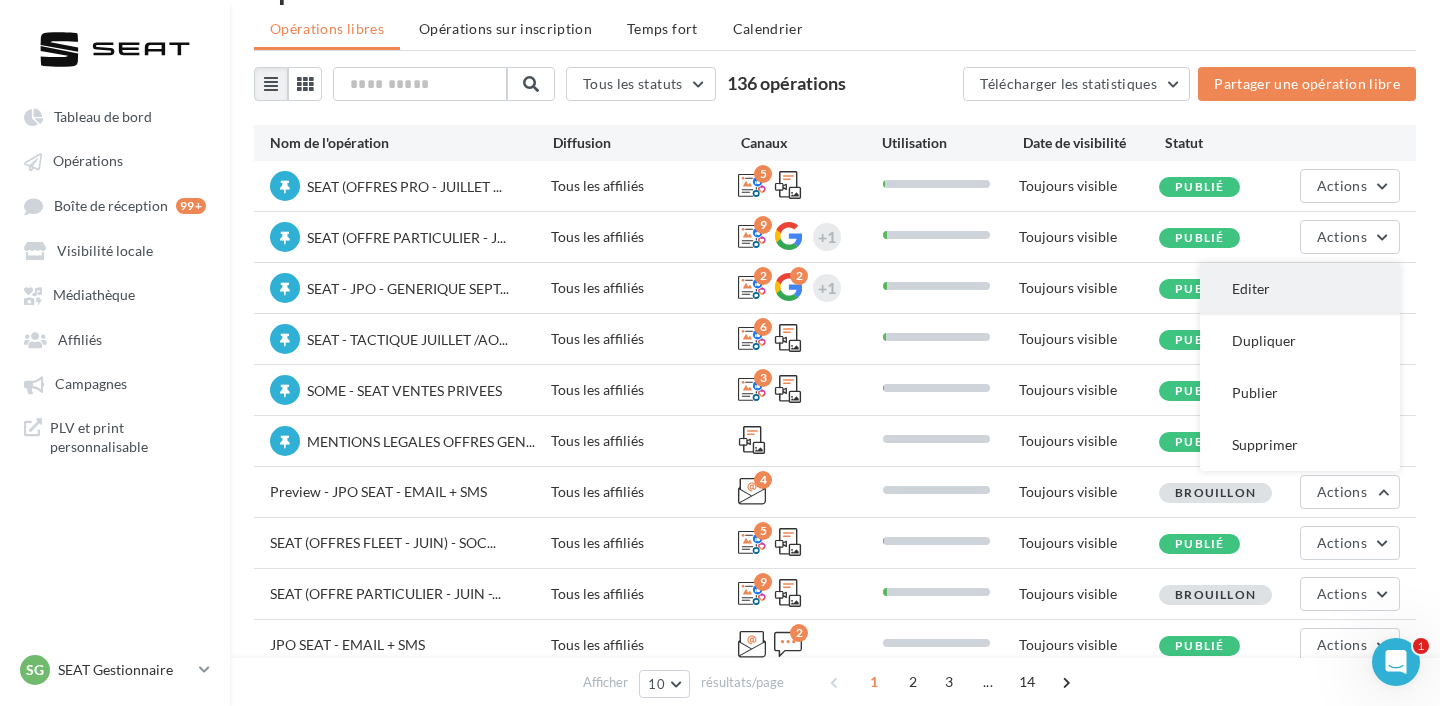 click on "Editer" at bounding box center (1300, 289) 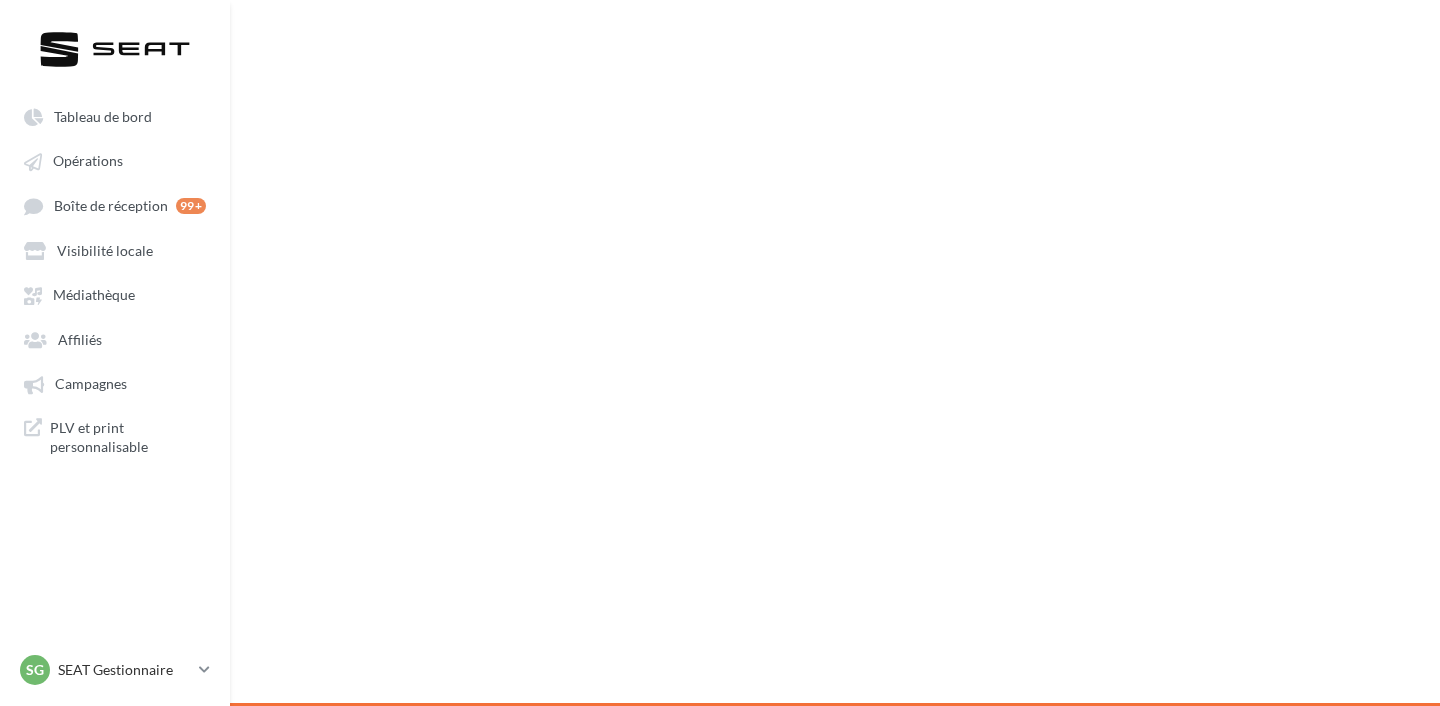 scroll, scrollTop: 0, scrollLeft: 0, axis: both 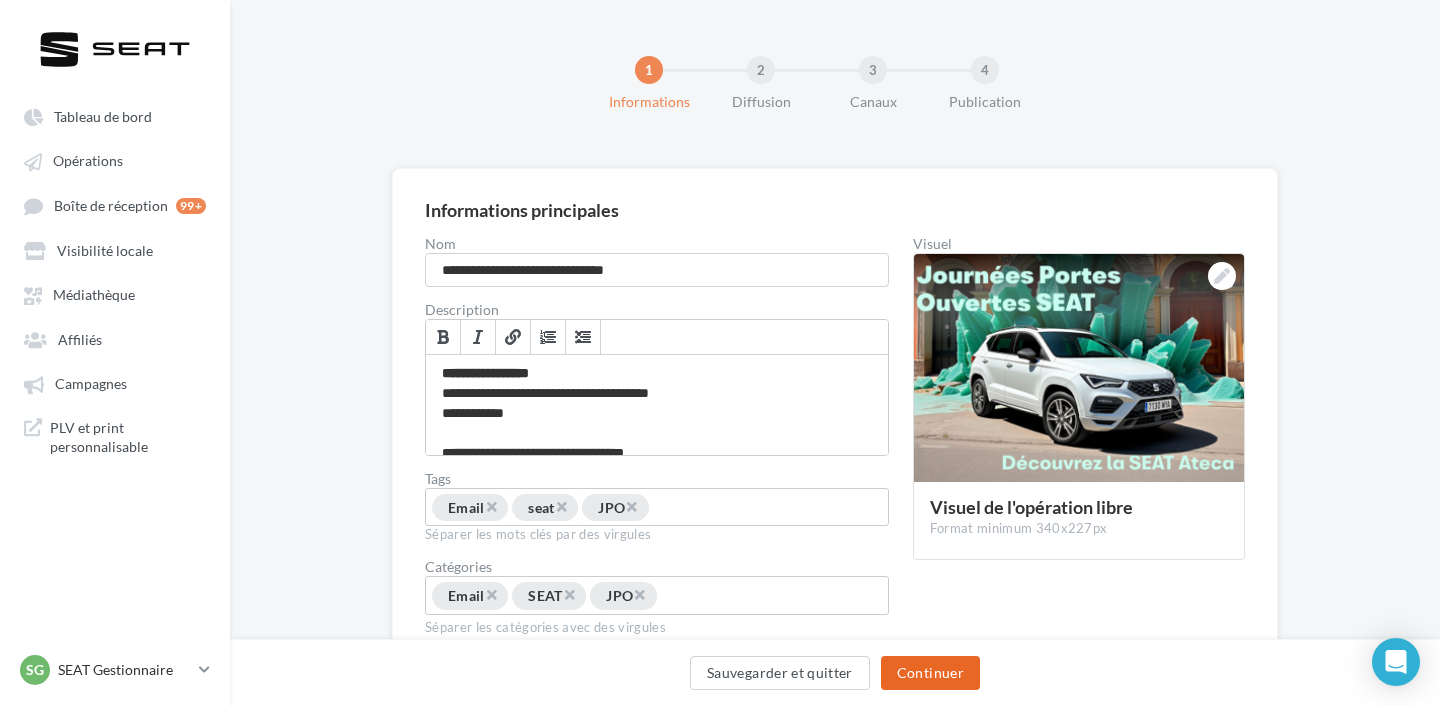 click on "Continuer" at bounding box center [930, 673] 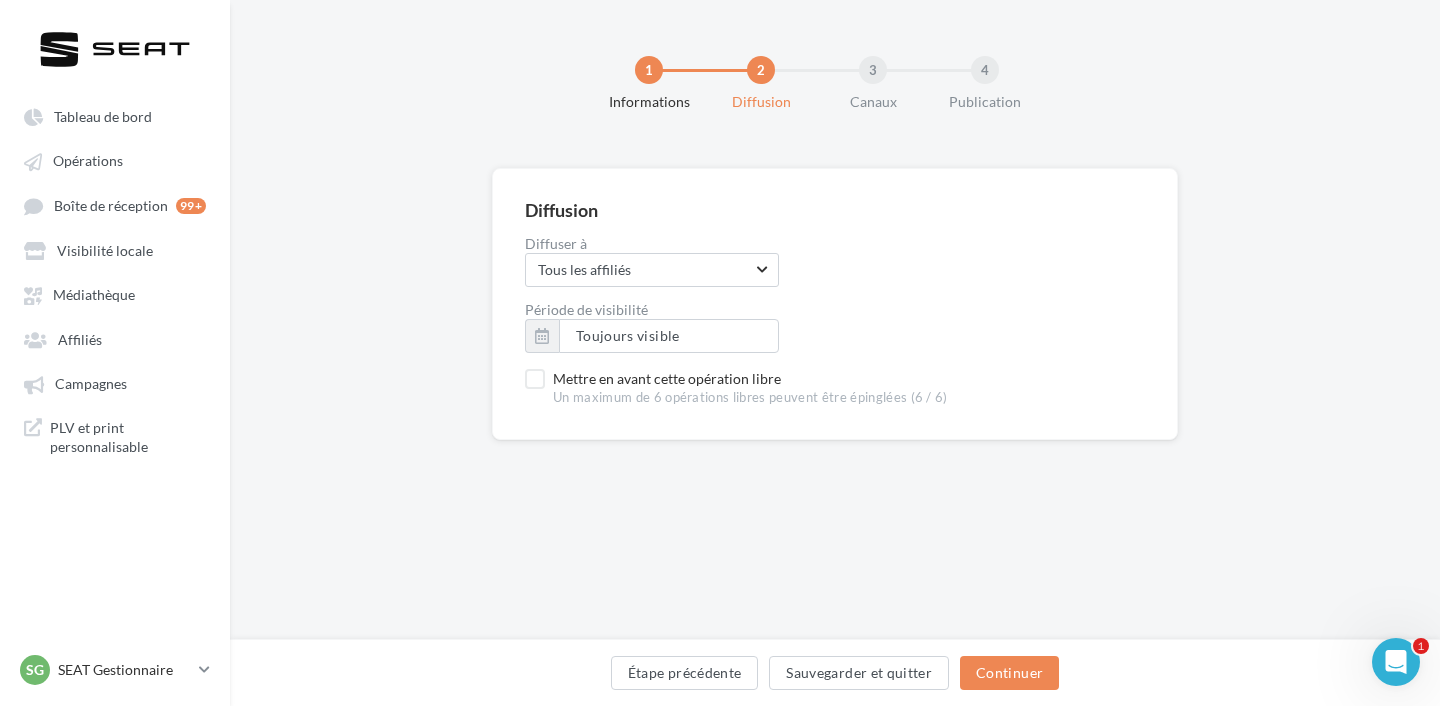 scroll, scrollTop: 0, scrollLeft: 0, axis: both 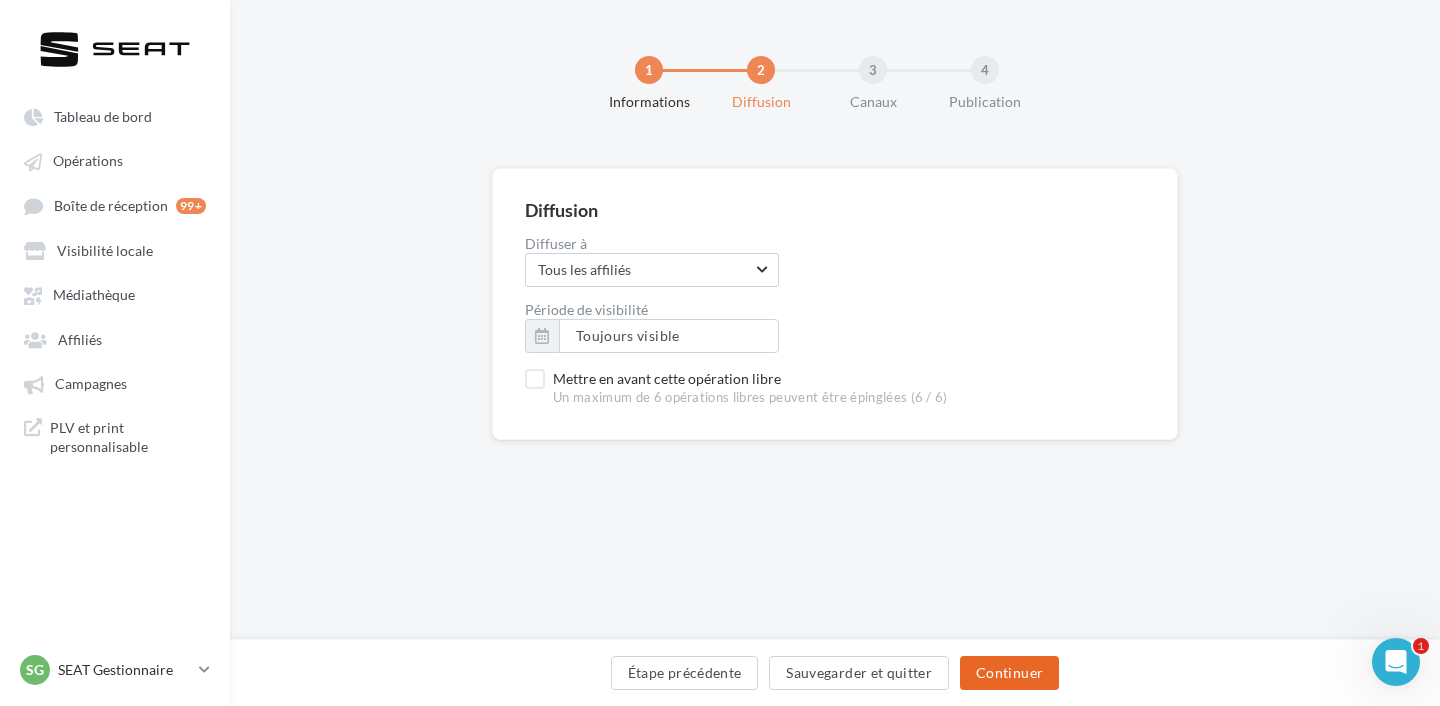 click on "Continuer" at bounding box center [1009, 673] 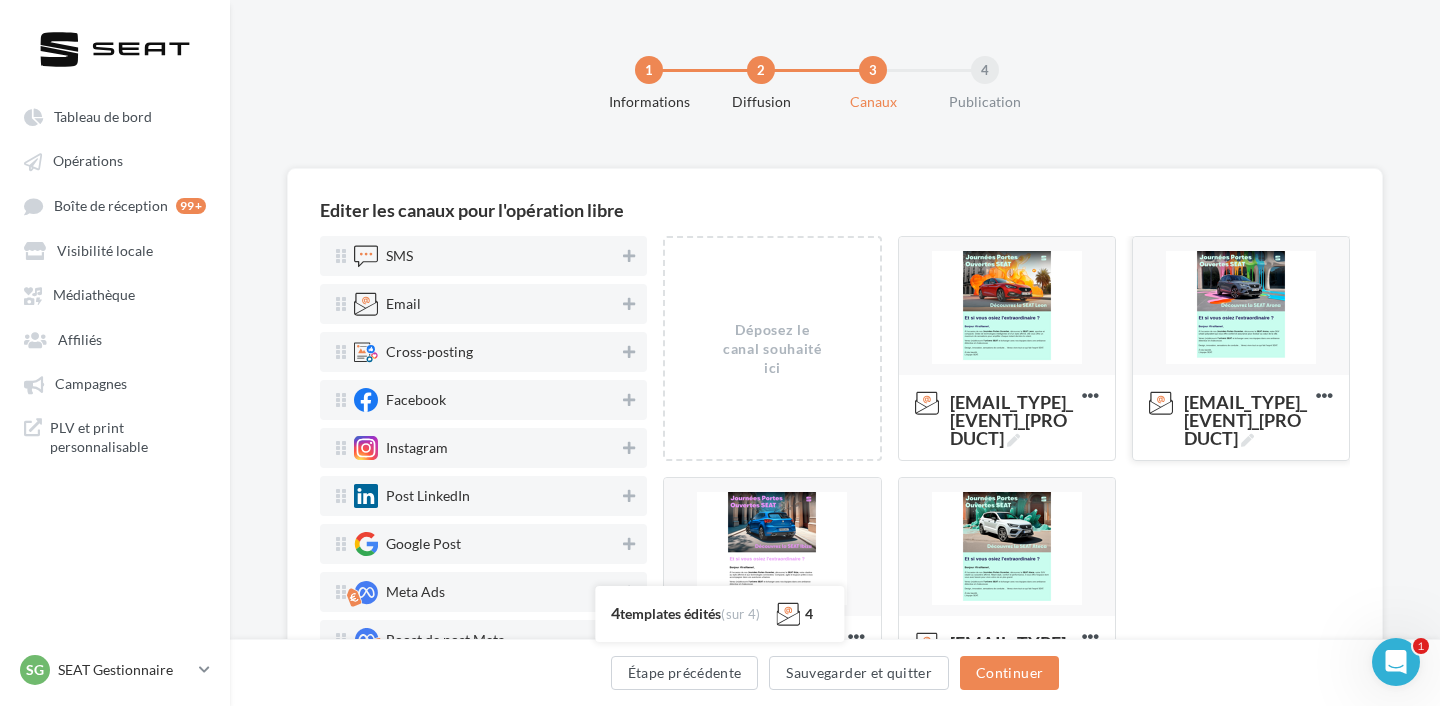 click at bounding box center [1241, 307] 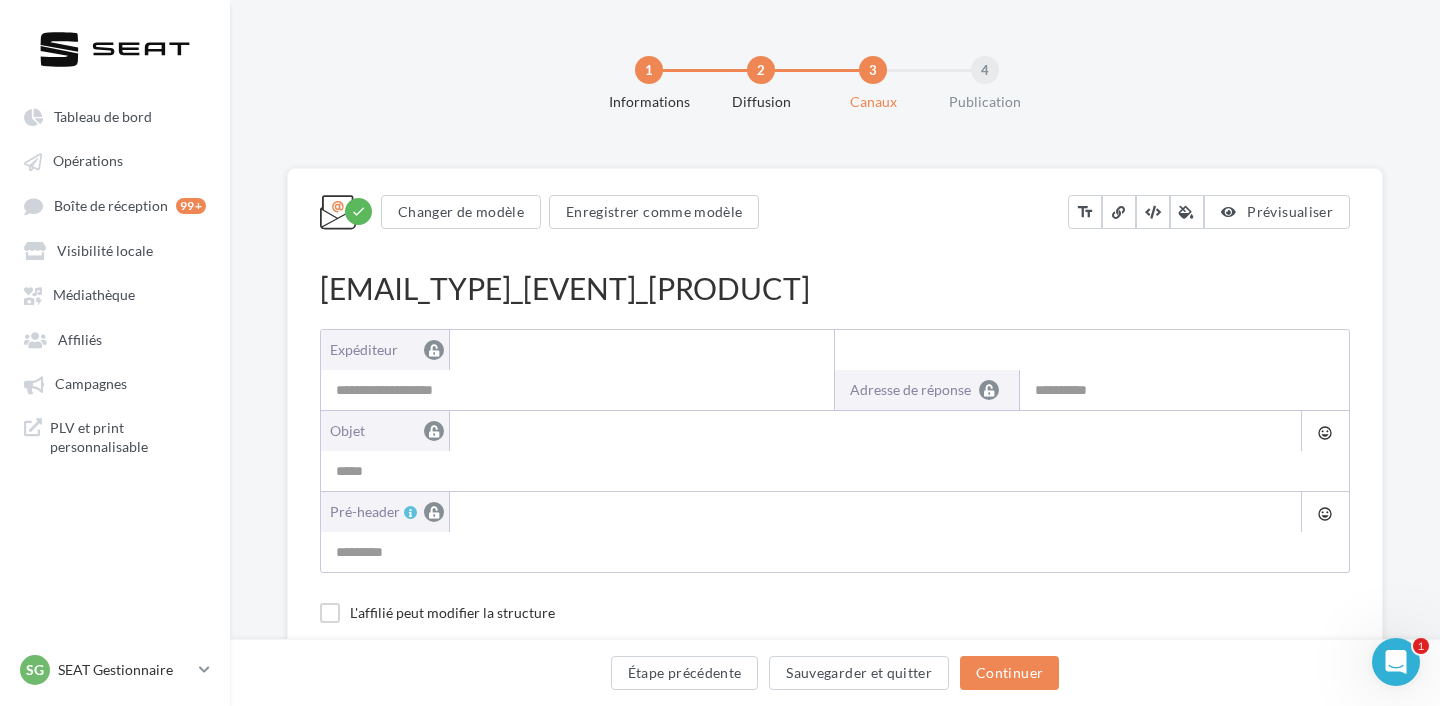 type on "**********" 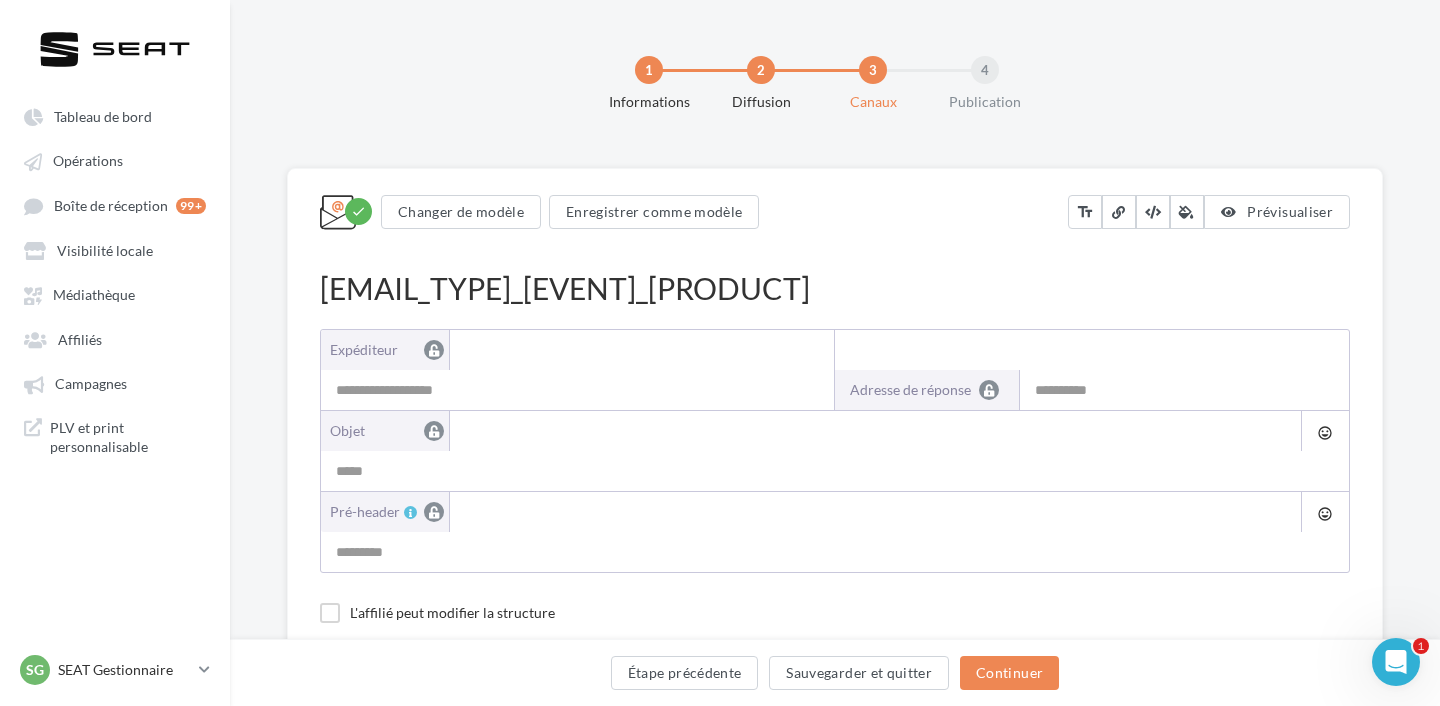 type on "**********" 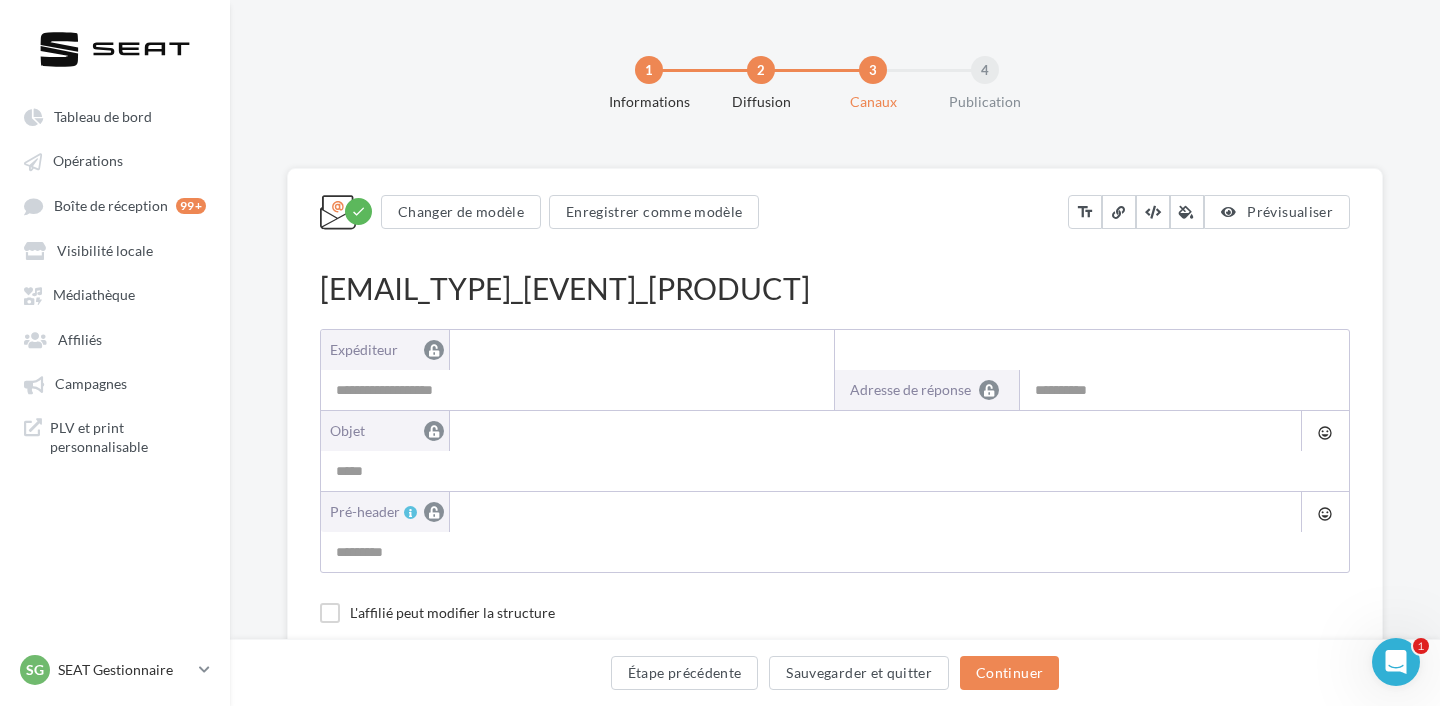 type on "**********" 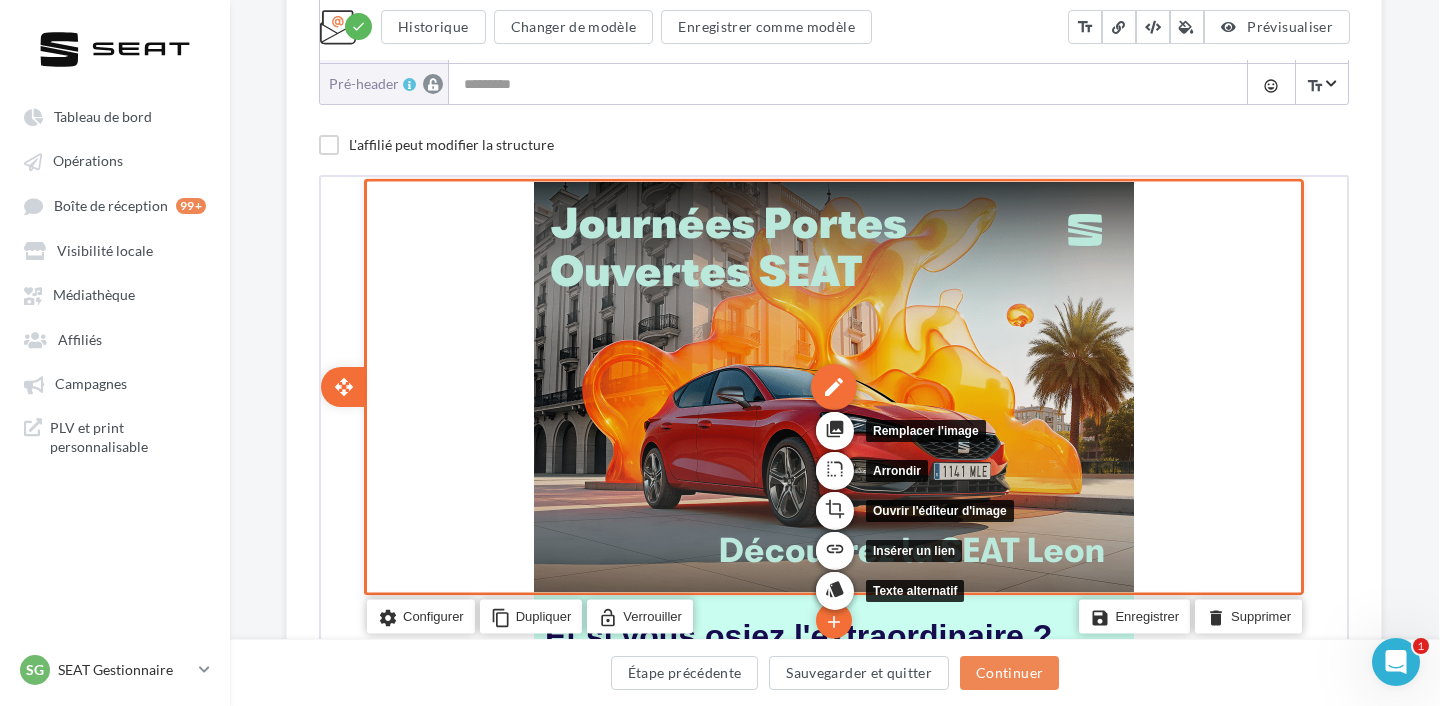 scroll, scrollTop: 352, scrollLeft: 1, axis: both 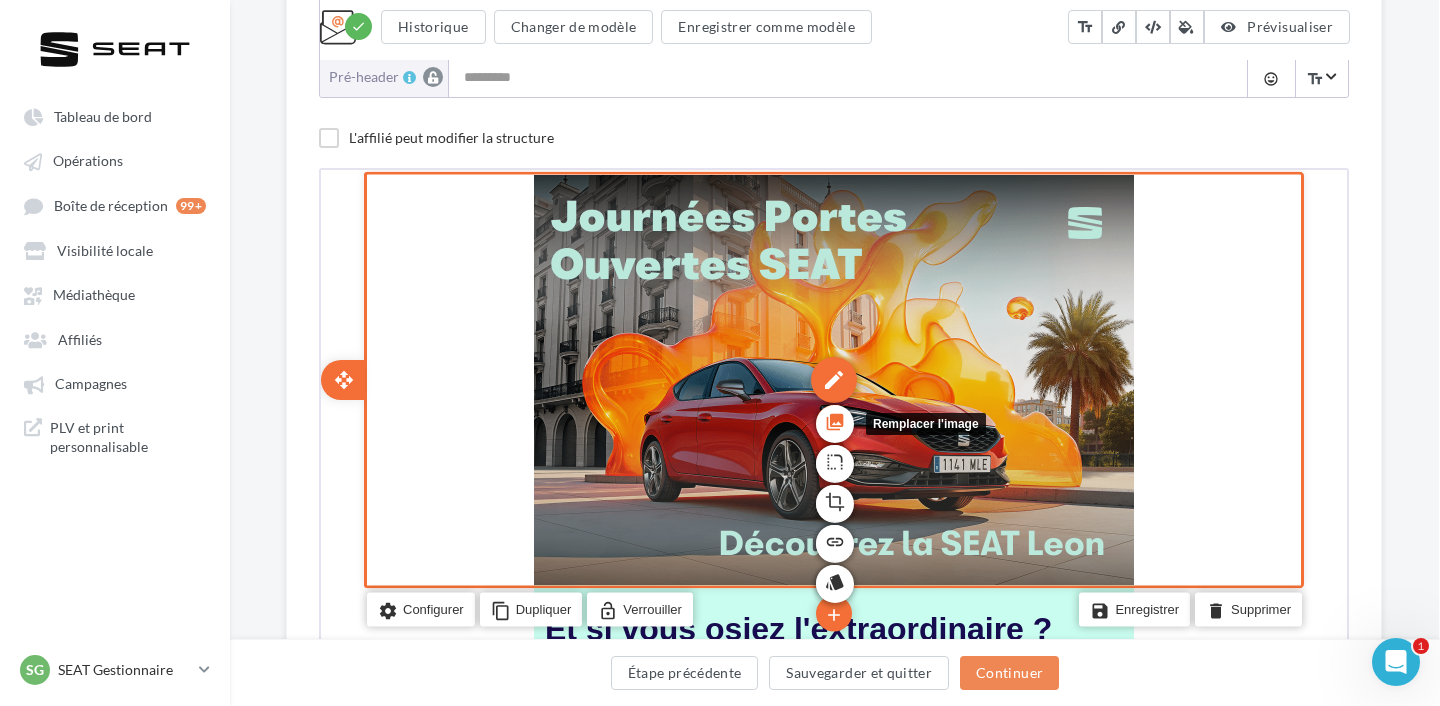 click on "photo_library" at bounding box center [833, 419] 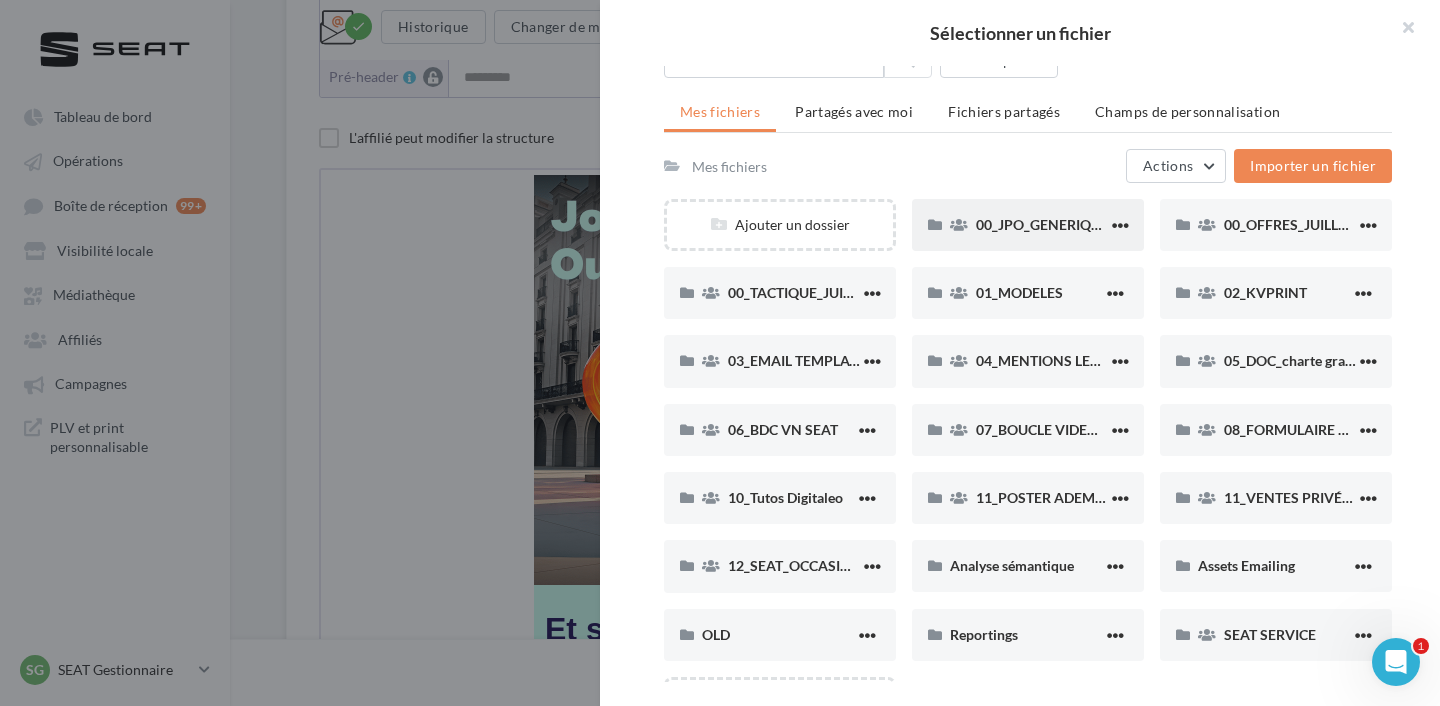 scroll, scrollTop: 91, scrollLeft: 0, axis: vertical 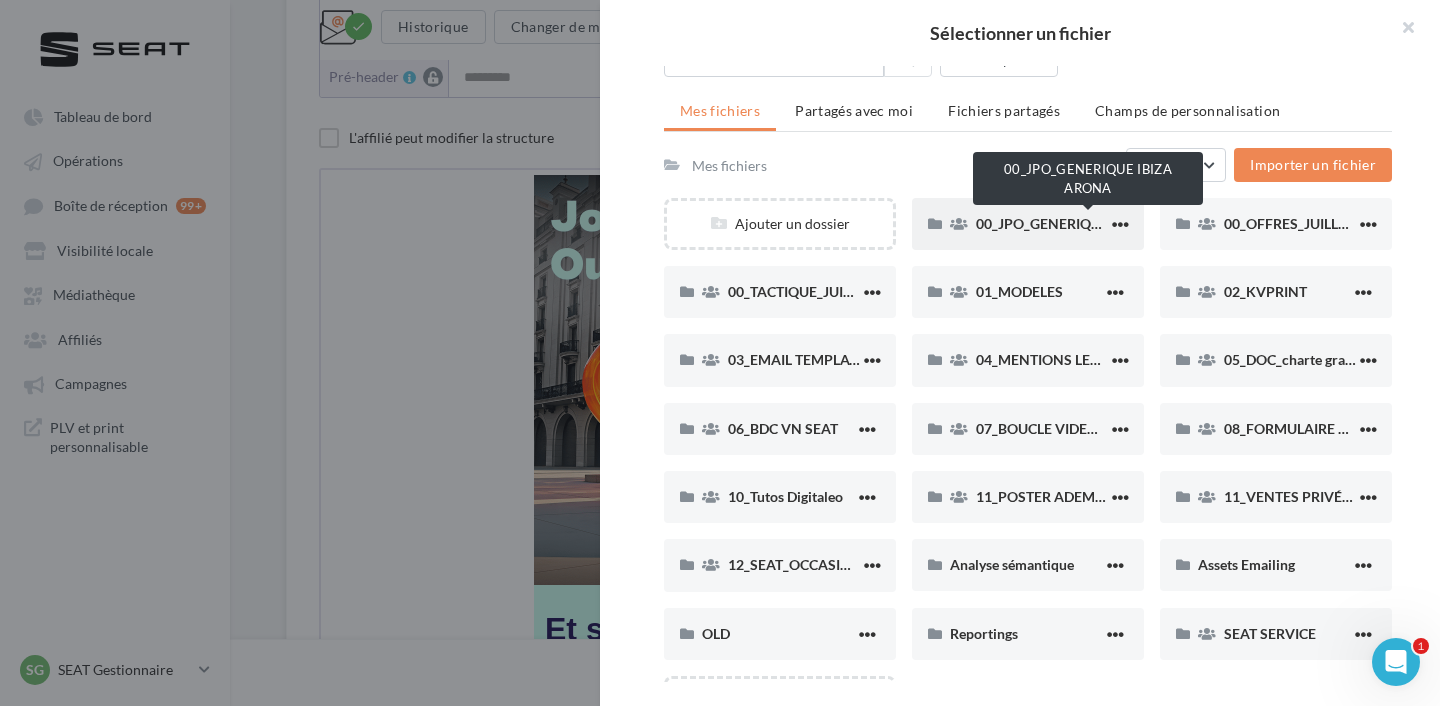 click on "00_JPO_GENERIQUE IBIZA ARONA" at bounding box center (1089, 223) 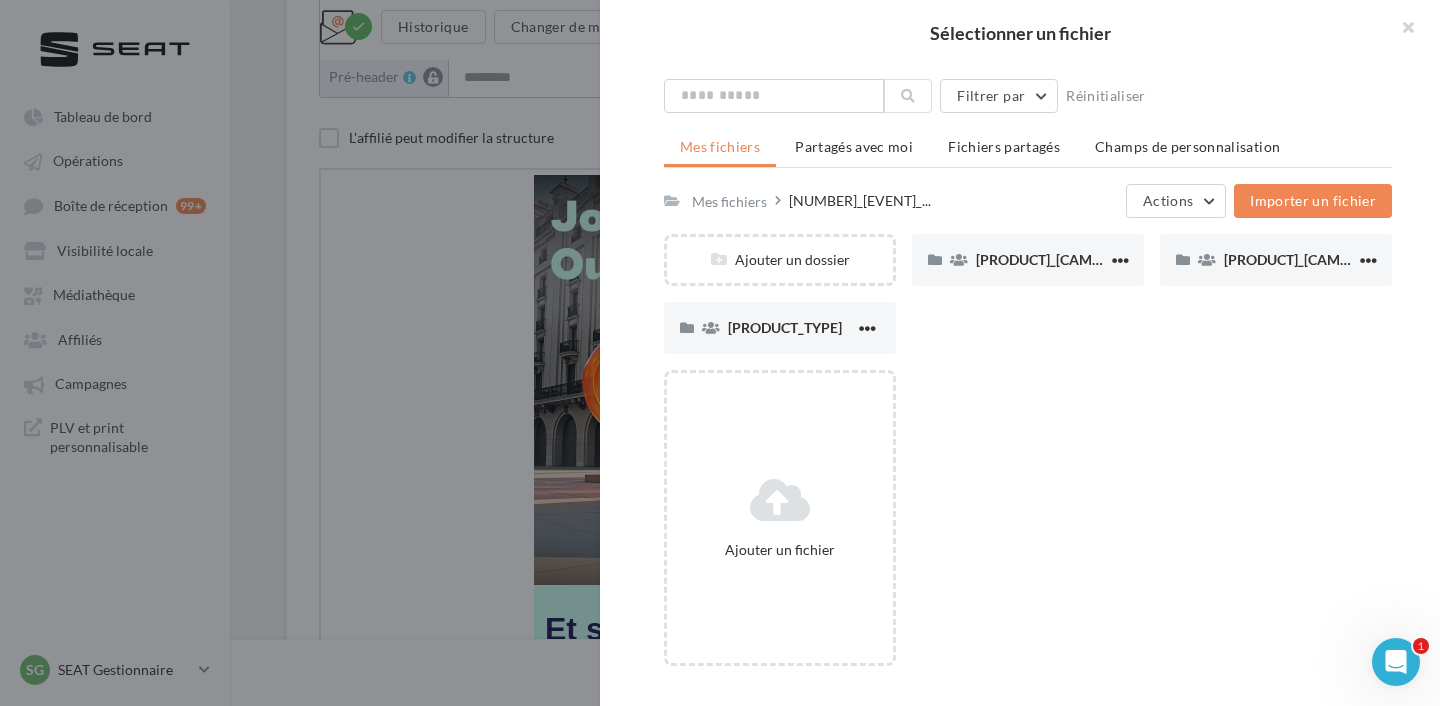 scroll, scrollTop: 55, scrollLeft: 0, axis: vertical 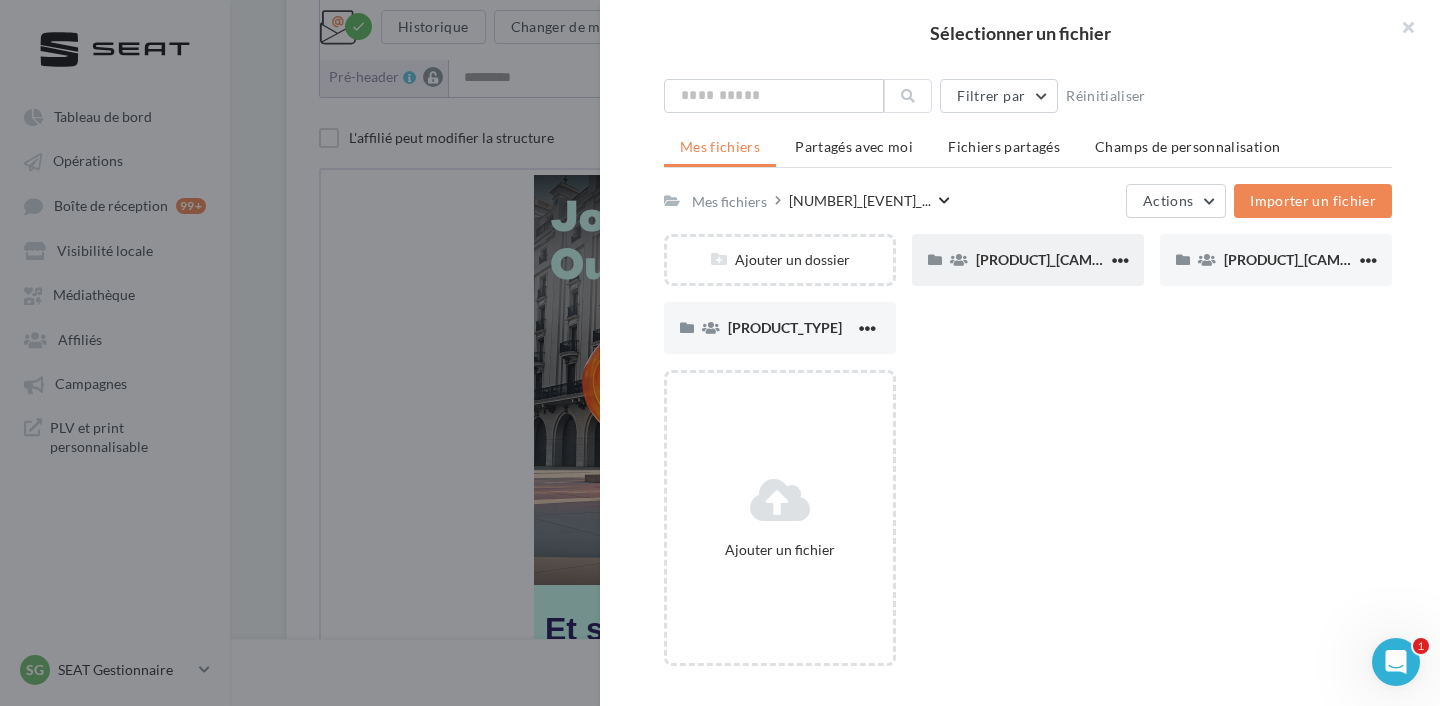 click on "[PRODUCT]_[CAMPAIGN]" at bounding box center [1028, 260] 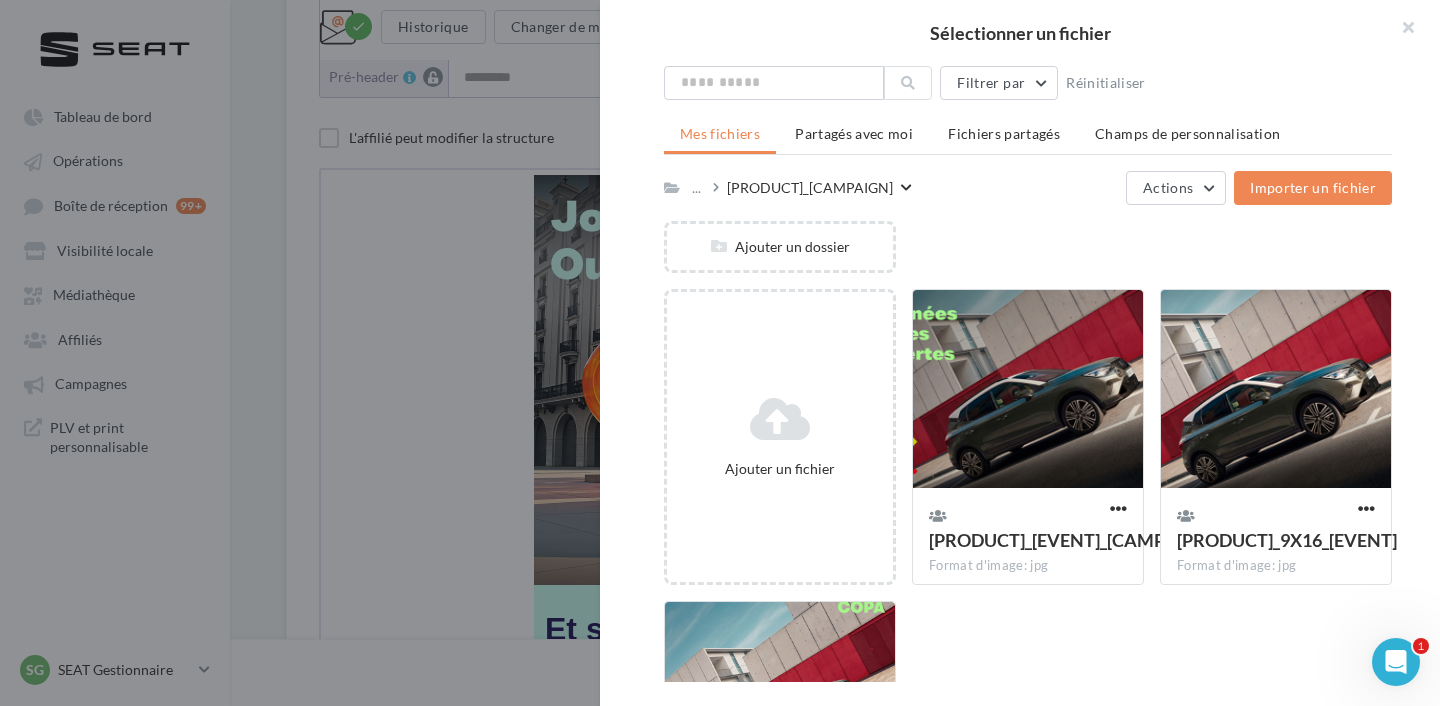 scroll, scrollTop: 58, scrollLeft: 0, axis: vertical 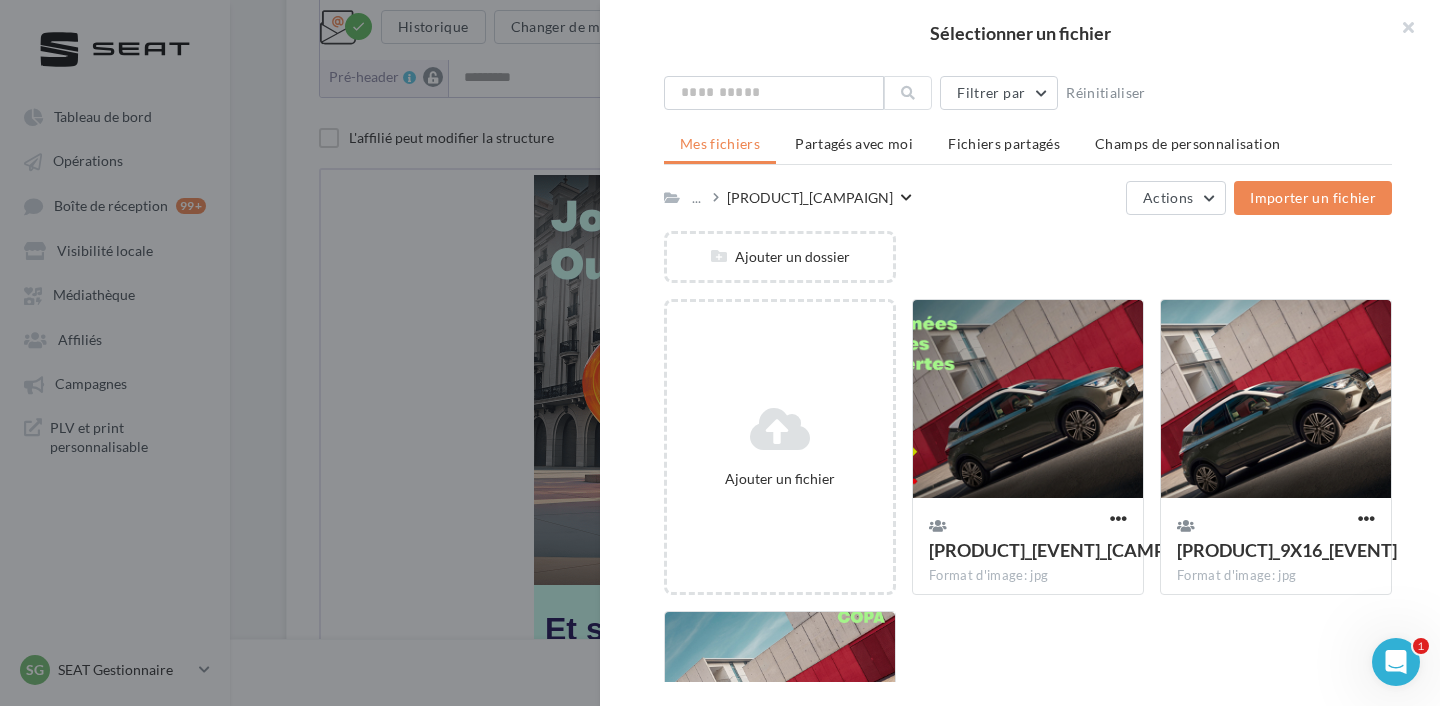 click at bounding box center [672, 198] 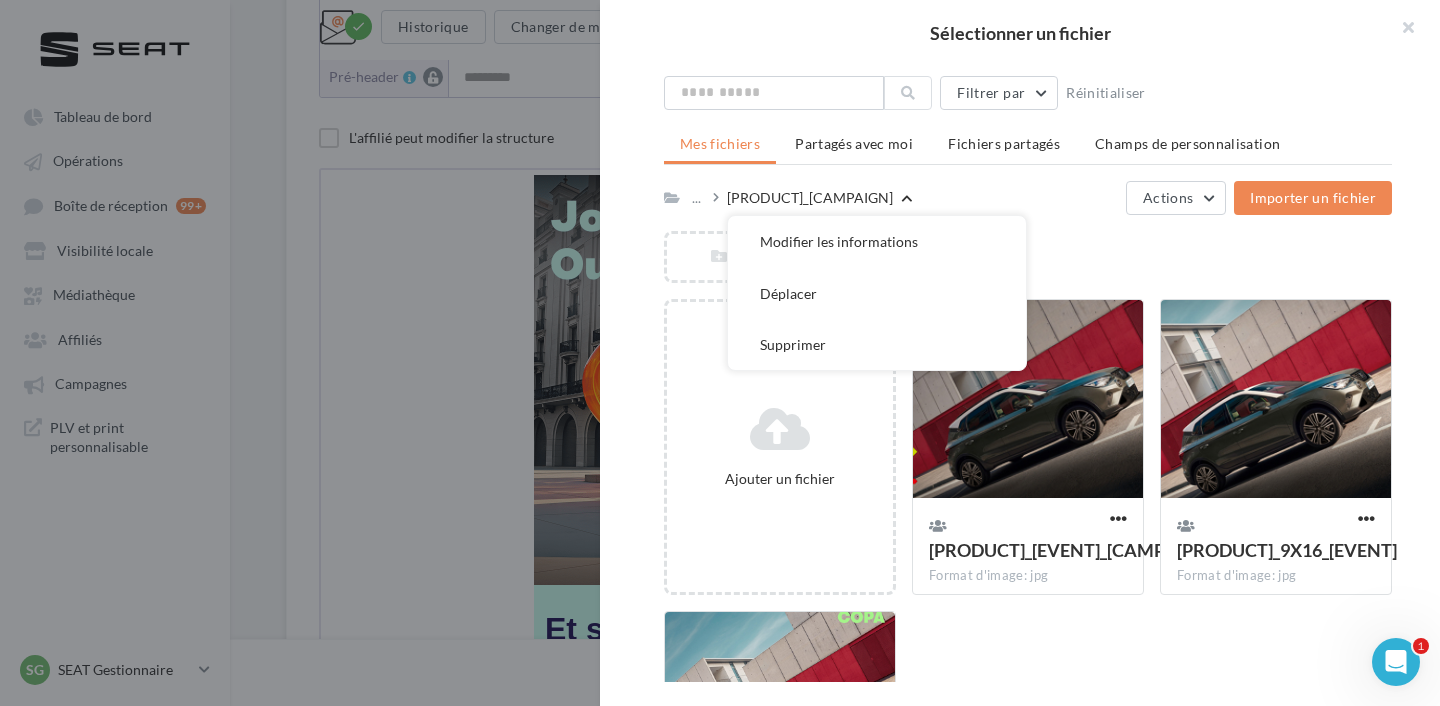 click on "Mes fichiers
Partagés avec moi
Fichiers partagés
Champs de personnalisation
...         [PRODUCT]                Modifier les informations       Déplacer       Supprimer                  Actions                Importer un fichier     Ajouter un dossier     Ajouter un fichier                  [PRODUCT]_[CAMPAIGN]_[EVENT]  Format d'image: jpg                   [PRODUCT]_[CAMPAIGN]_[EVENT]                      [PRODUCT]_9X16_[EVENT]  Format d'image: jpg                   [PRODUCT]_9X16_[EVENT]                      [PRODUCT]_4x5_[EVENT]  Format d'image: jpg                   [PRODUCT]_4x5_[EVENT]" at bounding box center [1028, 524] 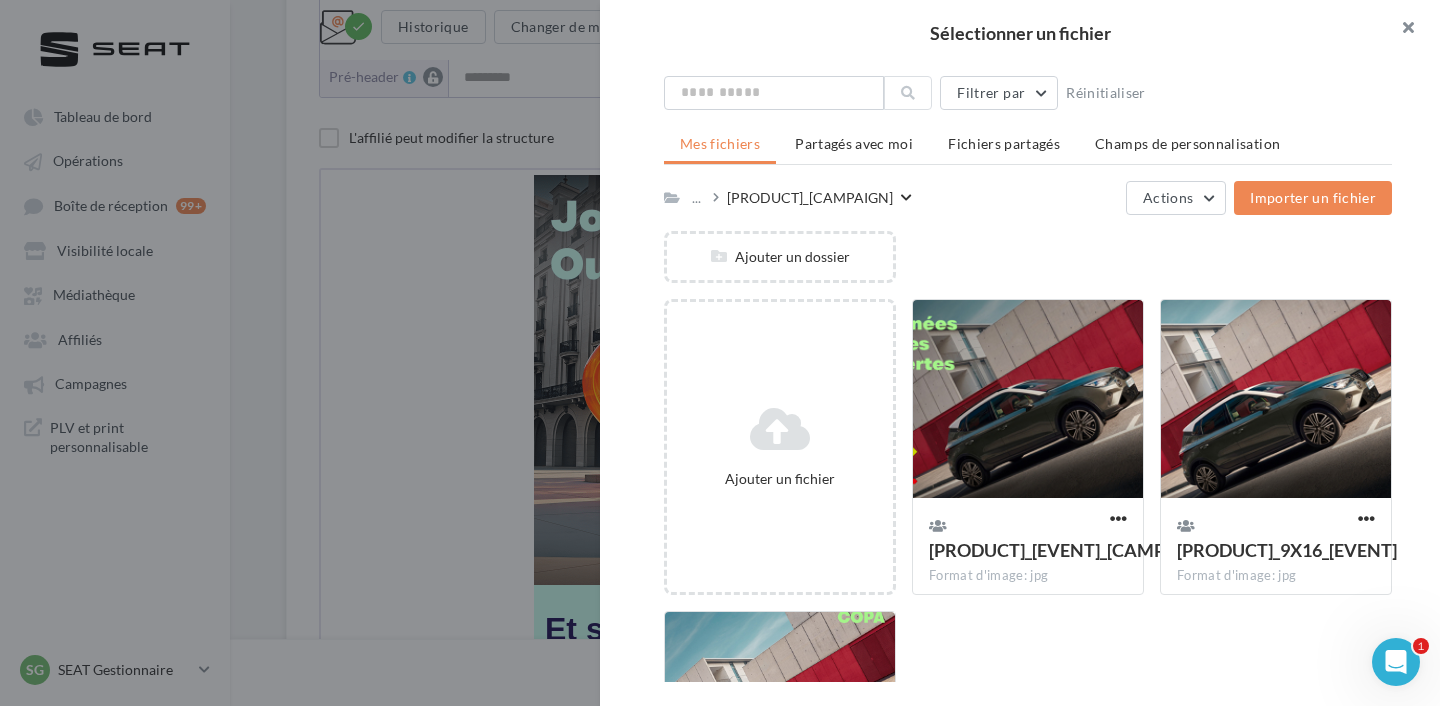 click at bounding box center [1400, 30] 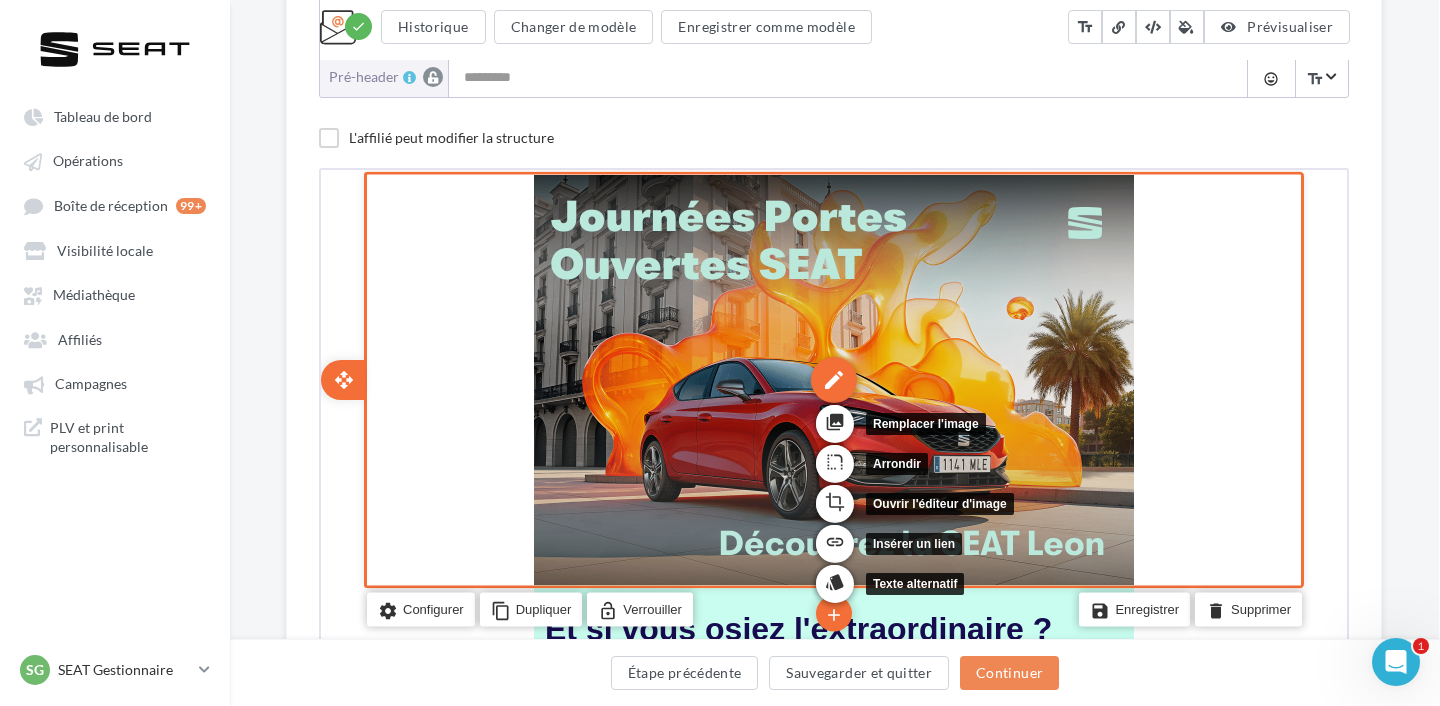 click on "edit" at bounding box center [832, 377] 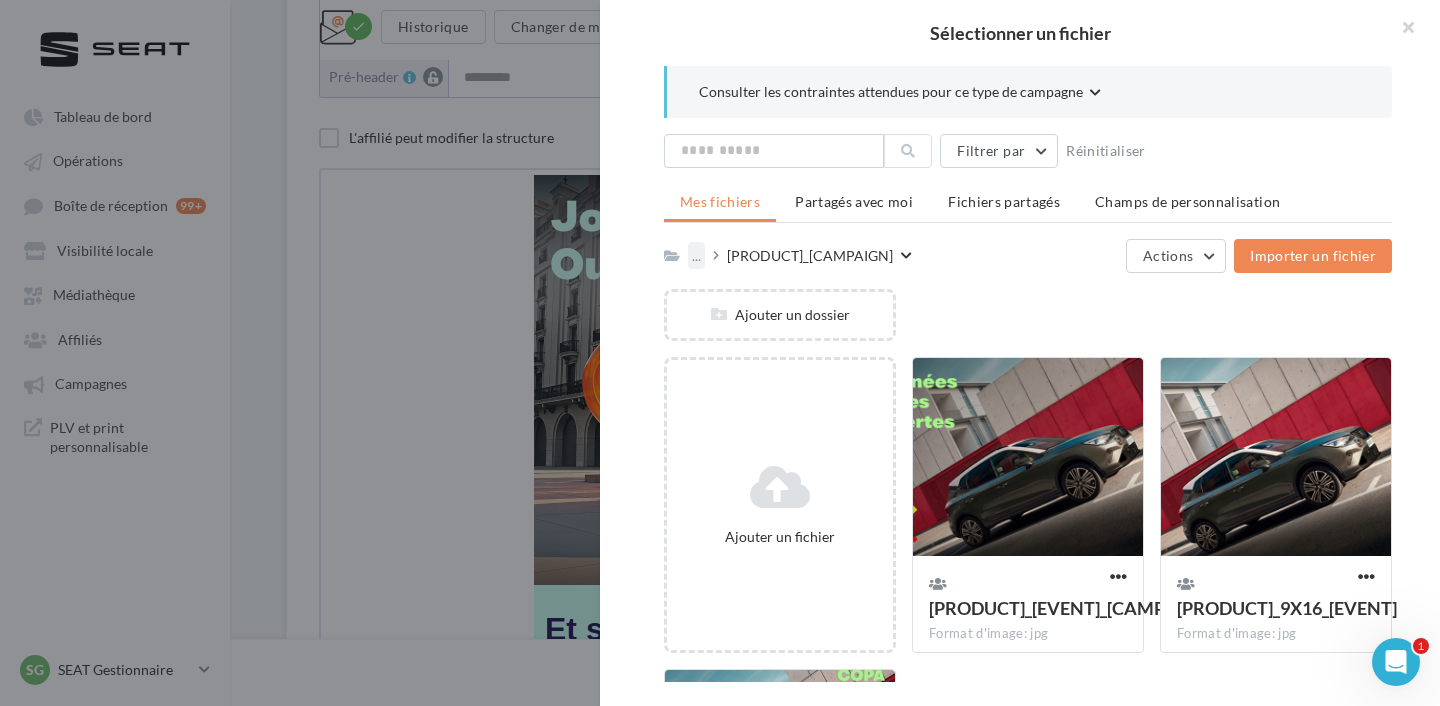 click on "..." at bounding box center (696, 255) 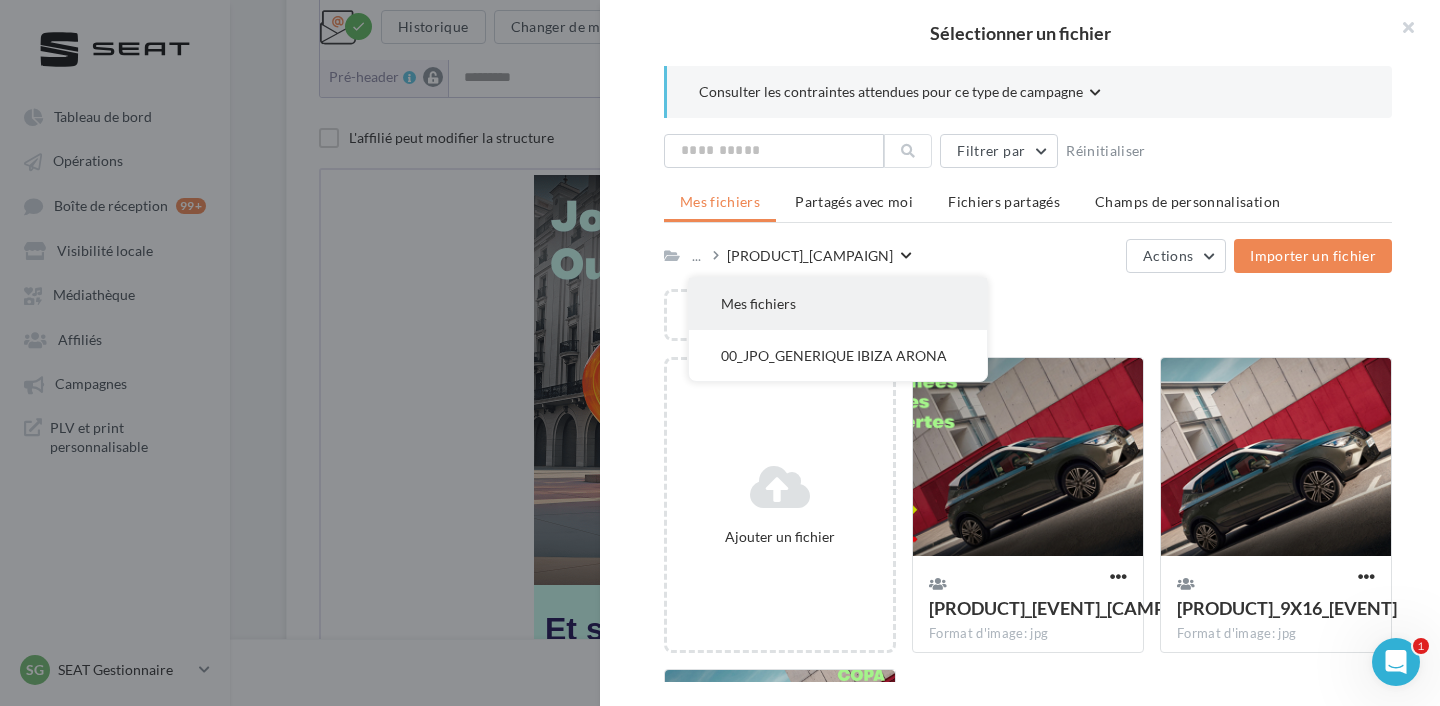 click on "Mes fichiers" at bounding box center (838, 303) 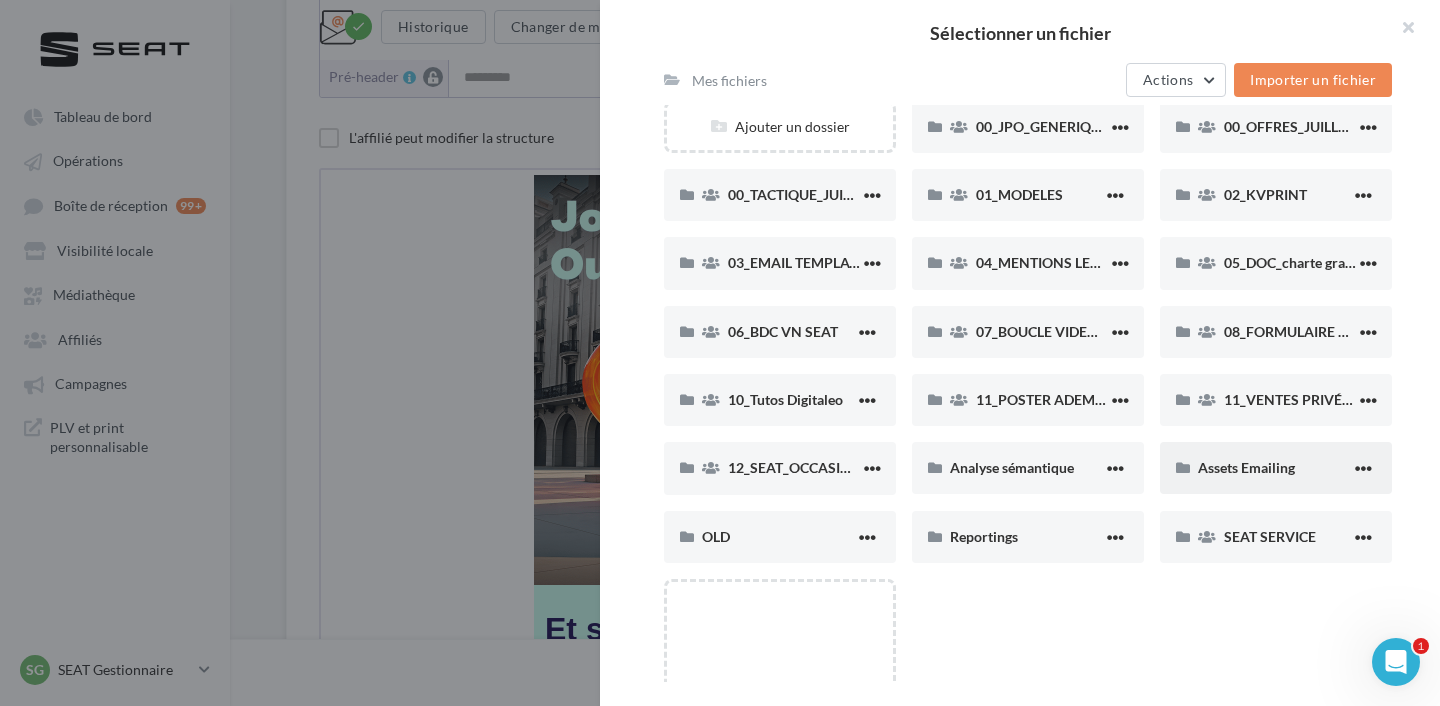 scroll, scrollTop: 206, scrollLeft: 0, axis: vertical 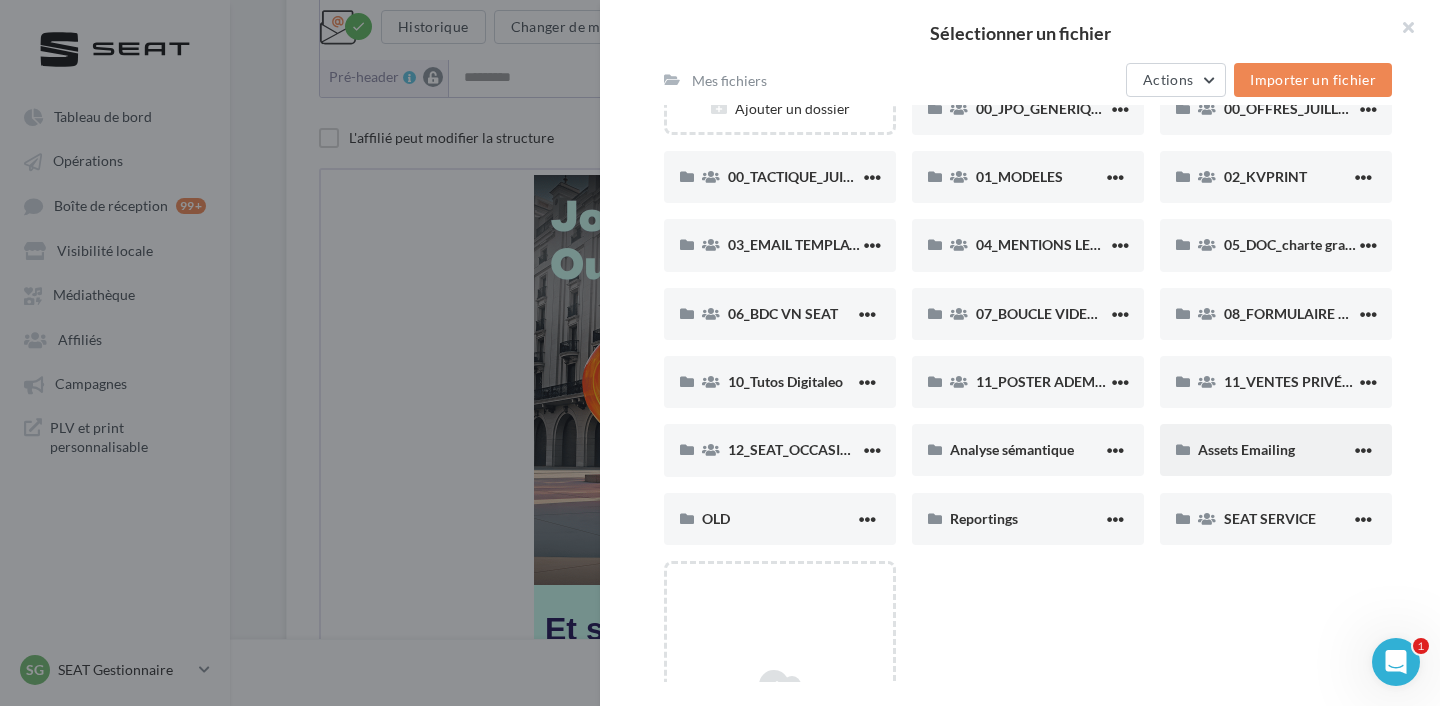 click on "Assets Emailing" at bounding box center (1276, 450) 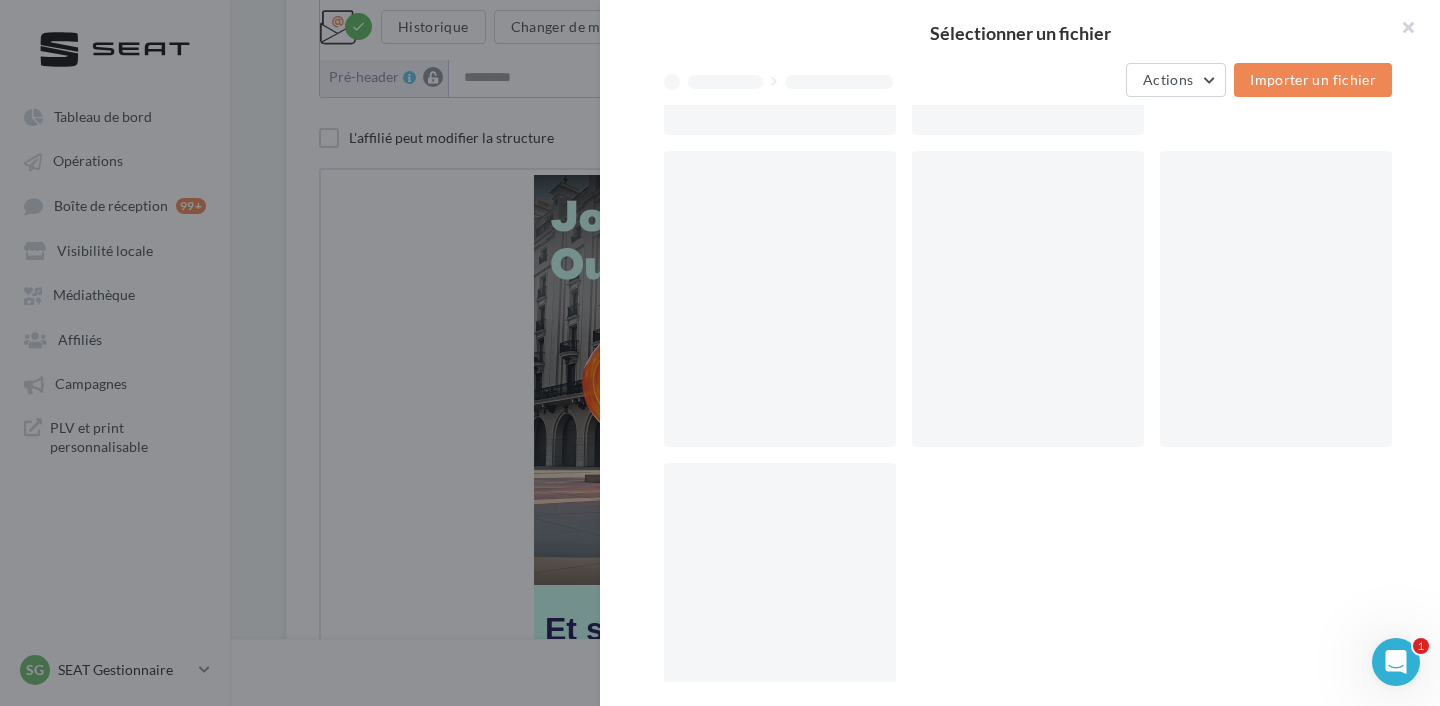 scroll, scrollTop: 0, scrollLeft: 0, axis: both 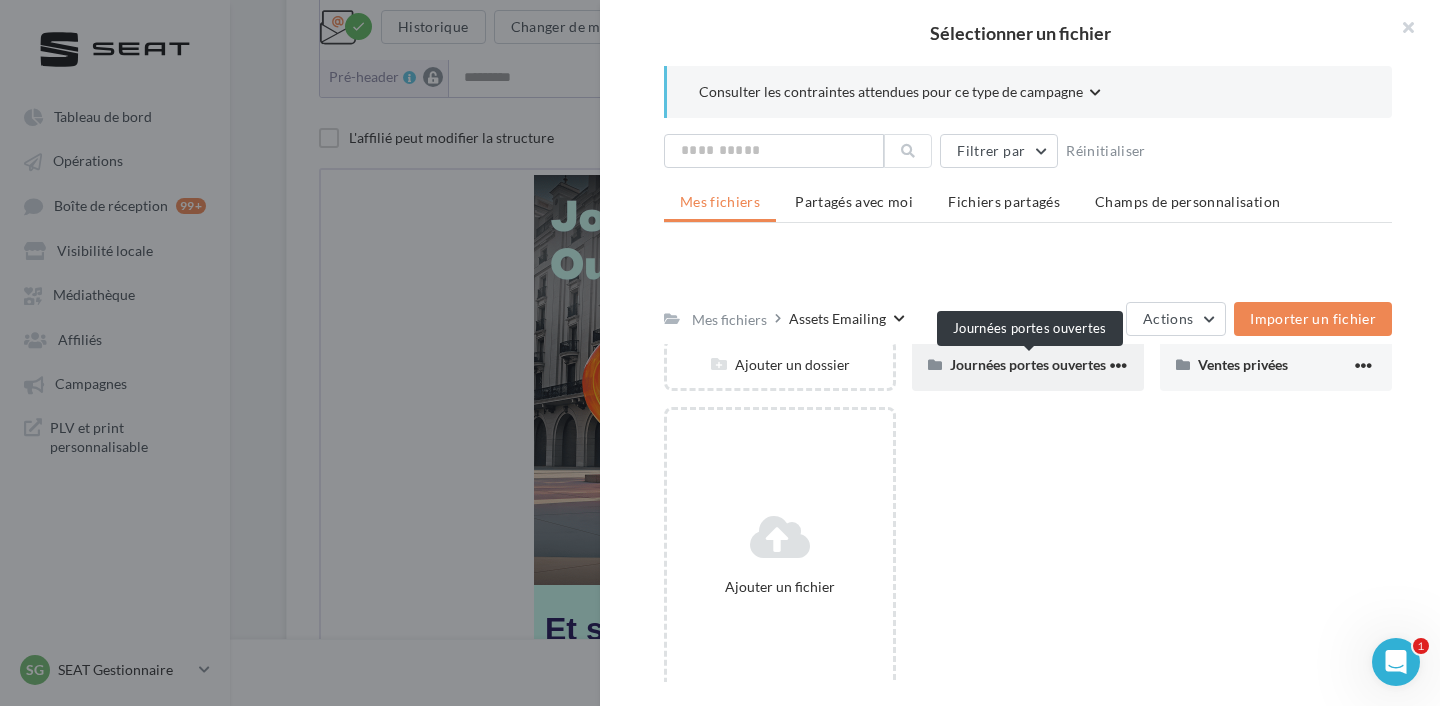 click on "Journées portes ouvertes" at bounding box center (1028, 364) 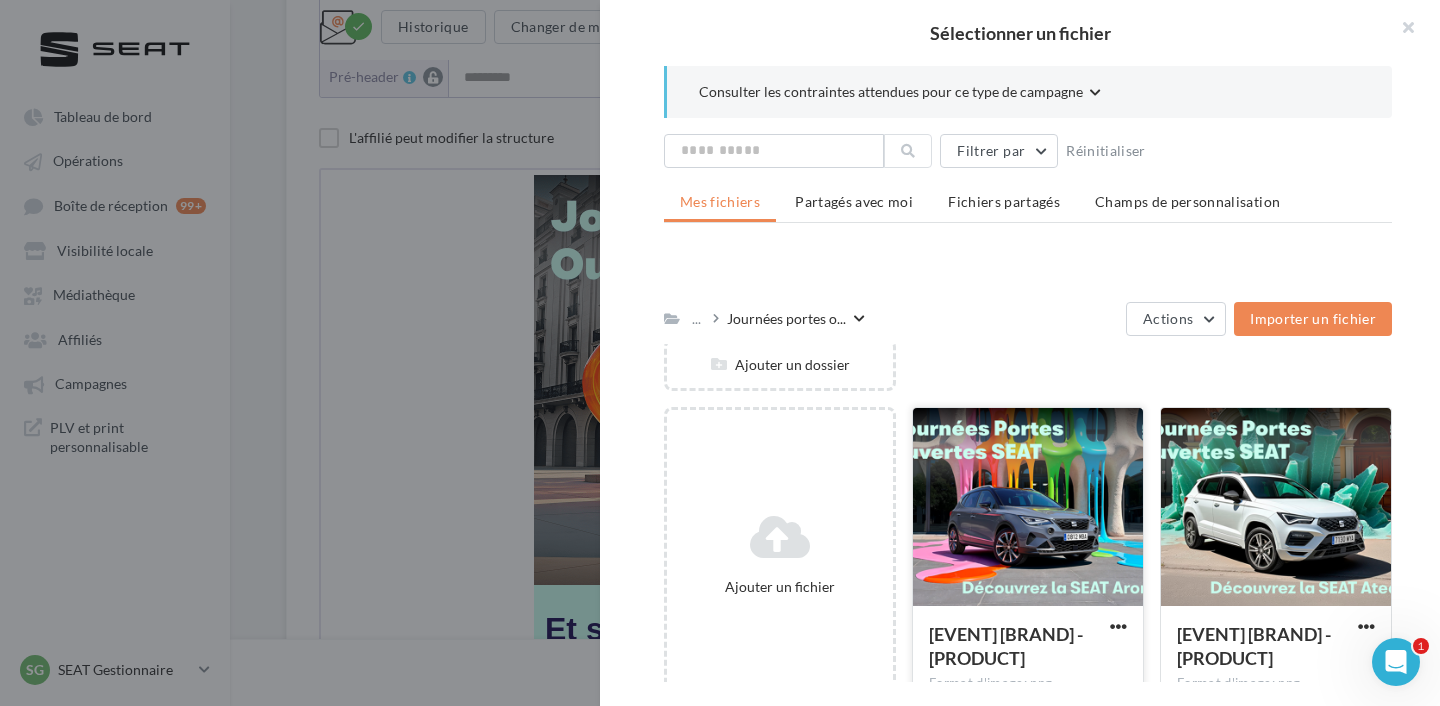 click at bounding box center [1028, 508] 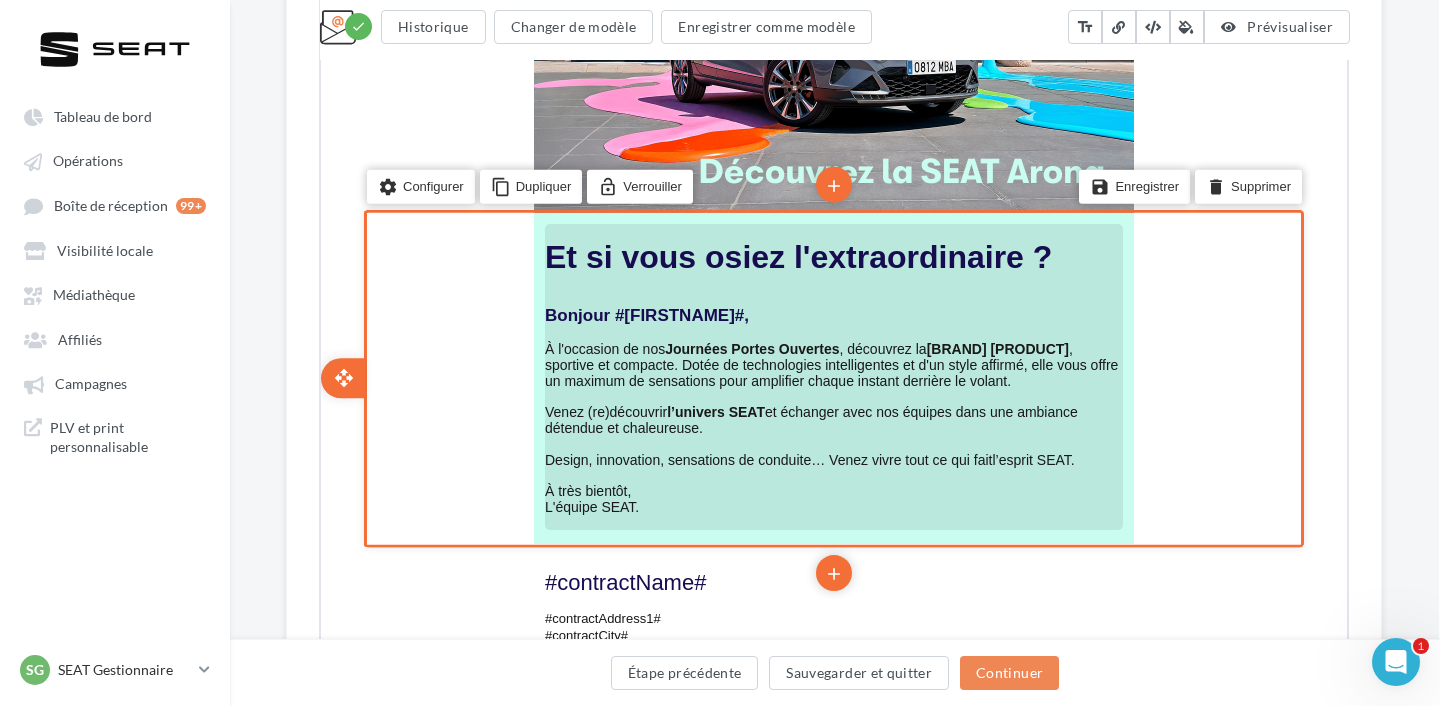 scroll, scrollTop: 749, scrollLeft: 1, axis: both 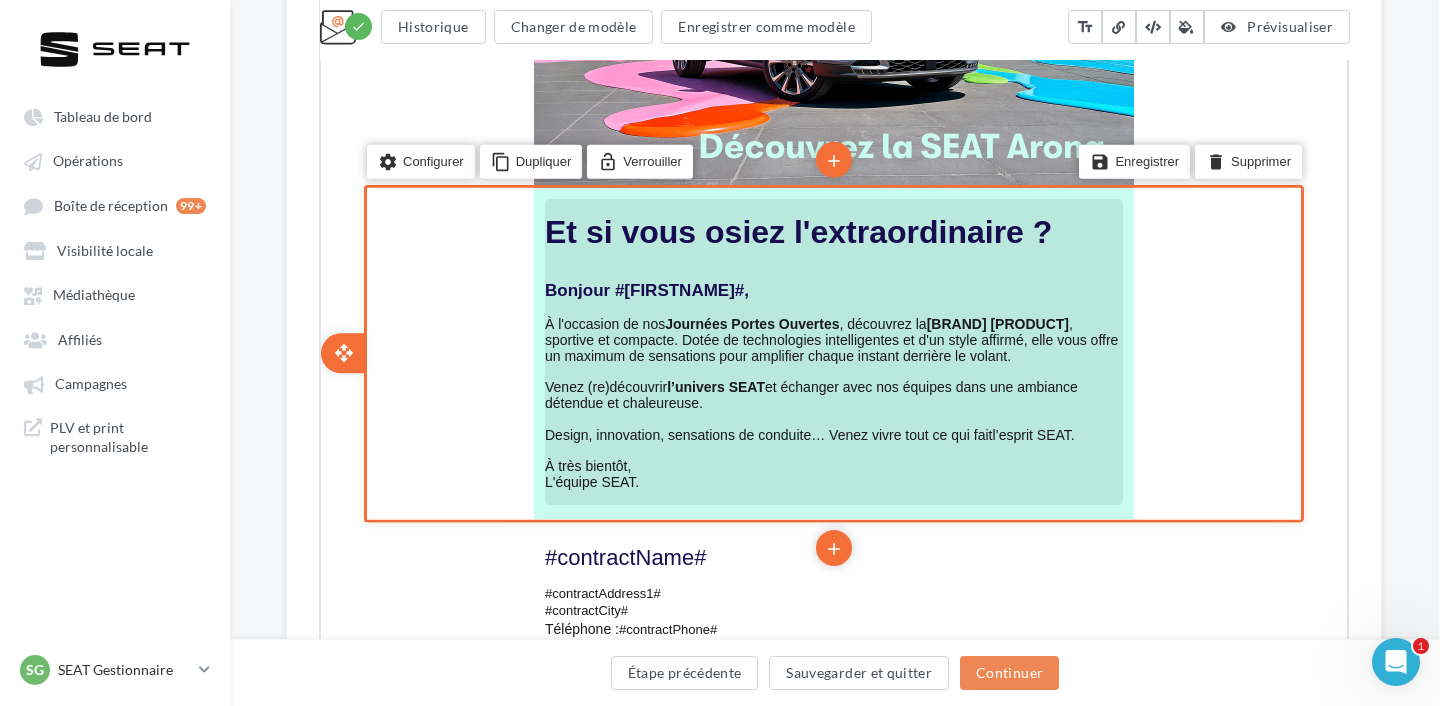 click on "À l'occasion de nos  Journées Portes Ouvertes , découvrez la  [BRAND] [PRODUCT], sportive et compacte. Dotée de technologies intelligentes et d'un style affirmé, elle vous offre un maximum de sensations pour amplifier chaque instant derrière le volant." at bounding box center (829, 338) 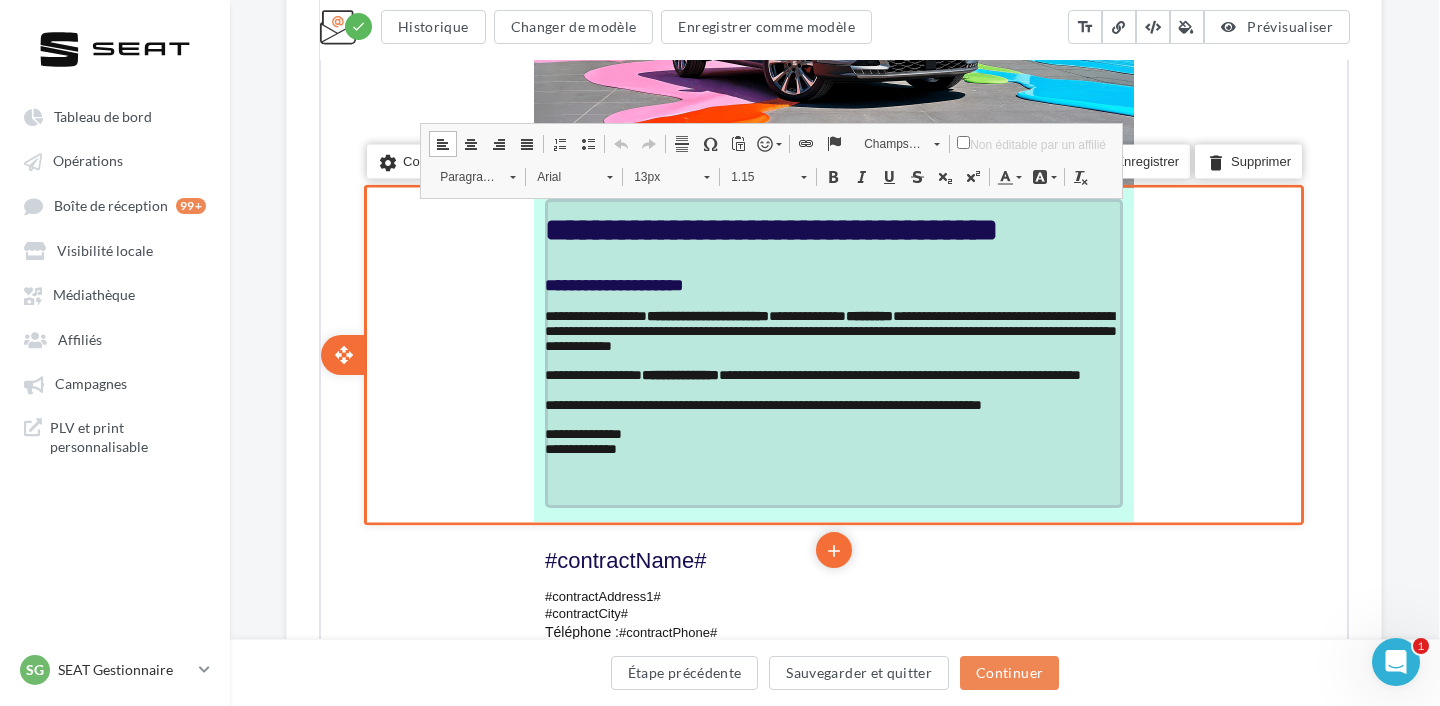 click on "**********" at bounding box center [811, 373] 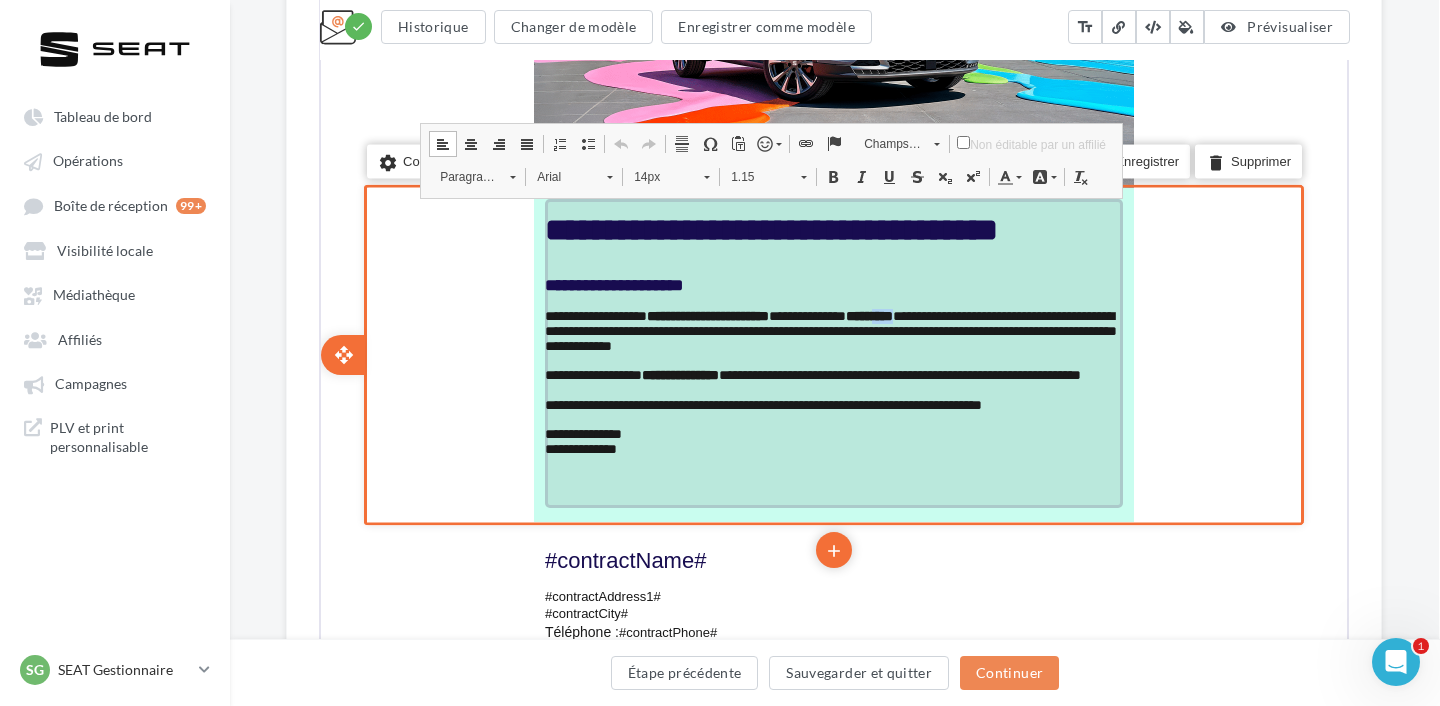 drag, startPoint x: 972, startPoint y: 319, endPoint x: 1002, endPoint y: 323, distance: 30.265491 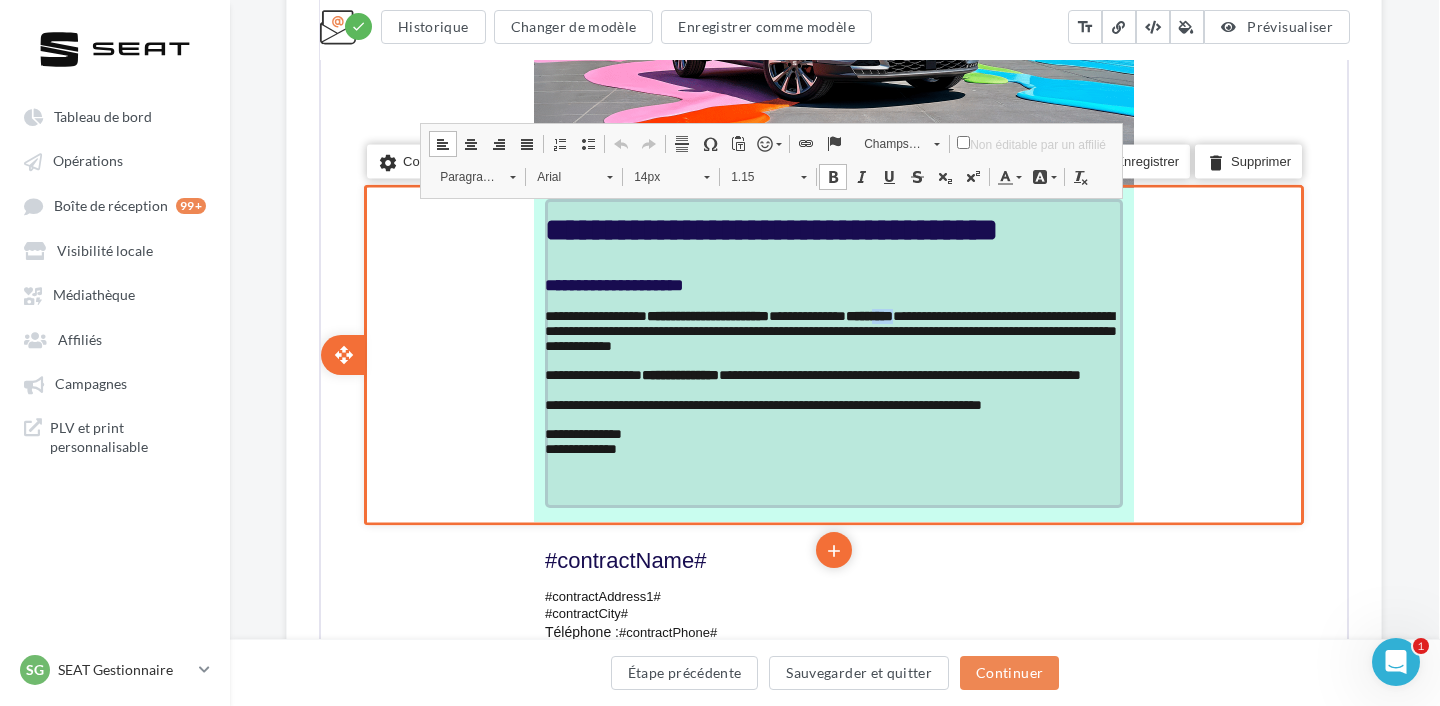 type 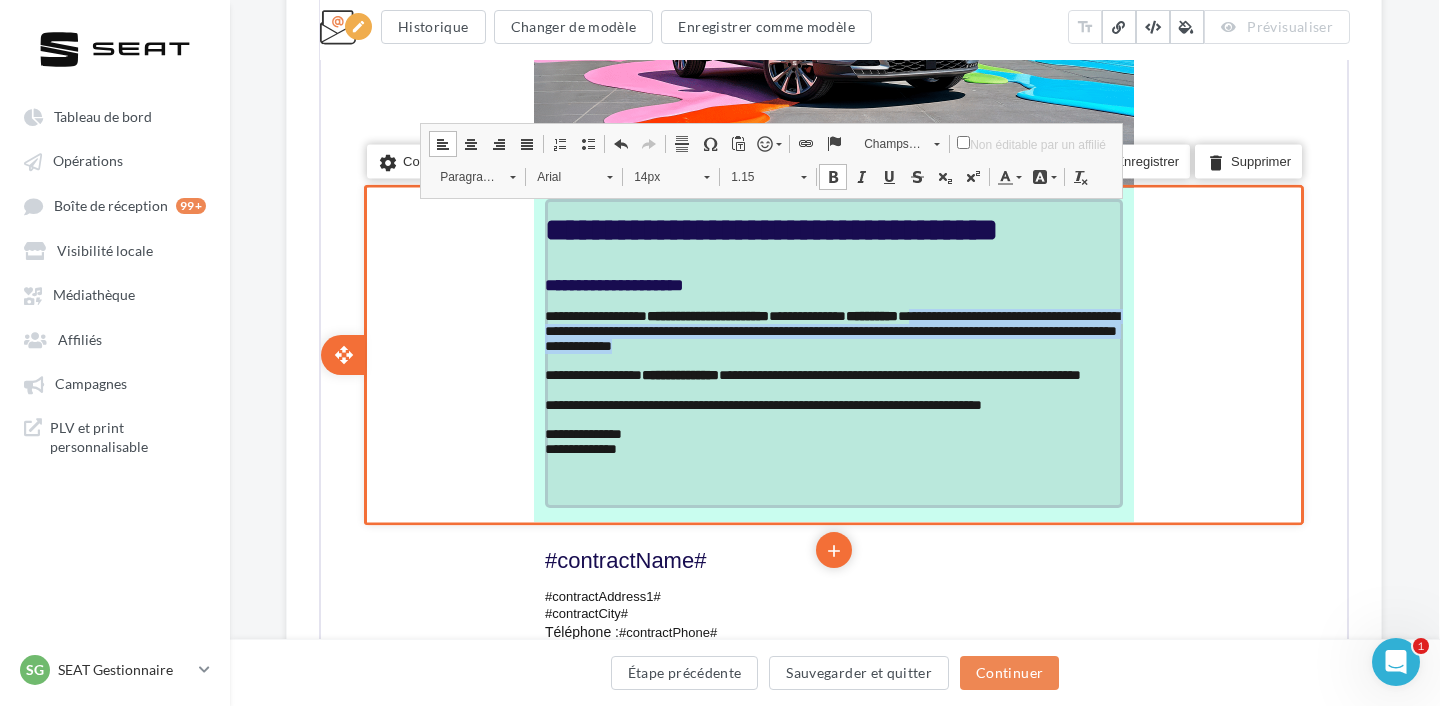 drag, startPoint x: 1021, startPoint y: 323, endPoint x: 1030, endPoint y: 350, distance: 28.460499 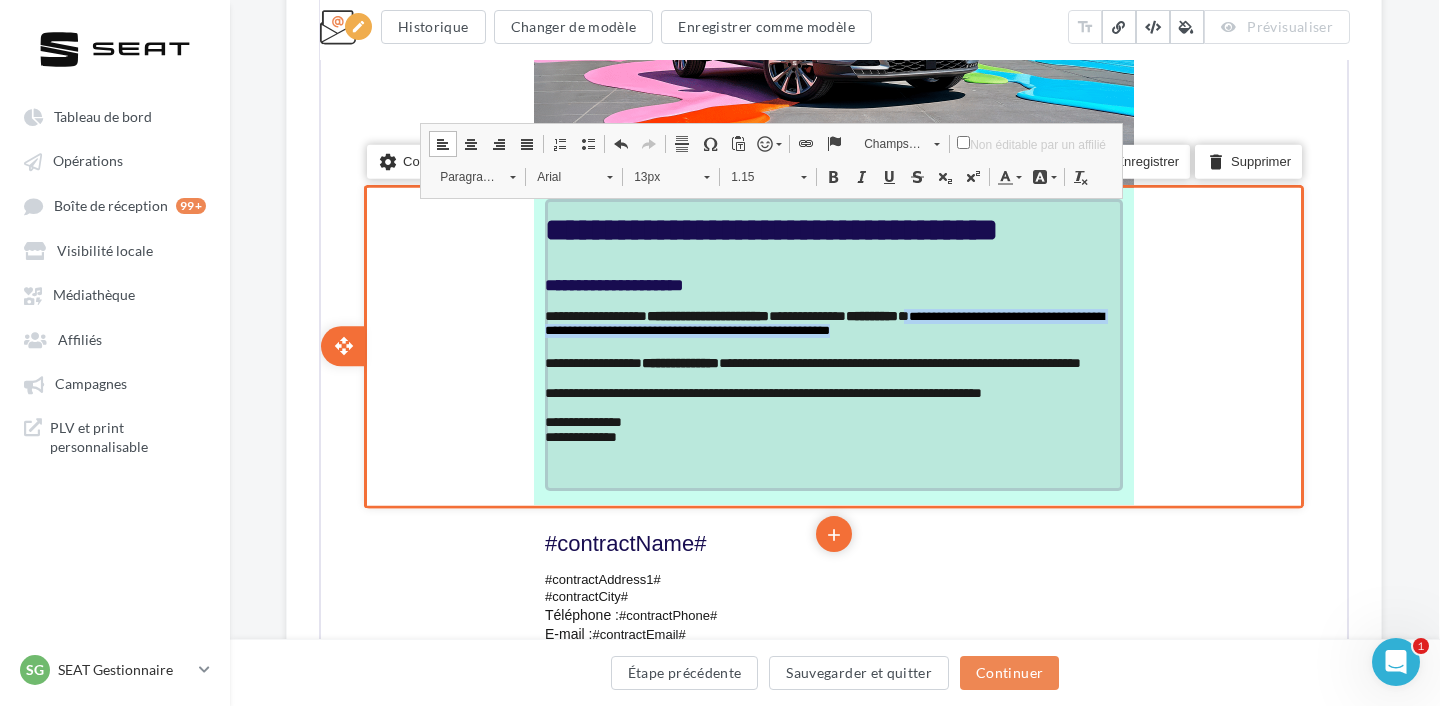 drag, startPoint x: 1018, startPoint y: 342, endPoint x: 1018, endPoint y: 323, distance: 19 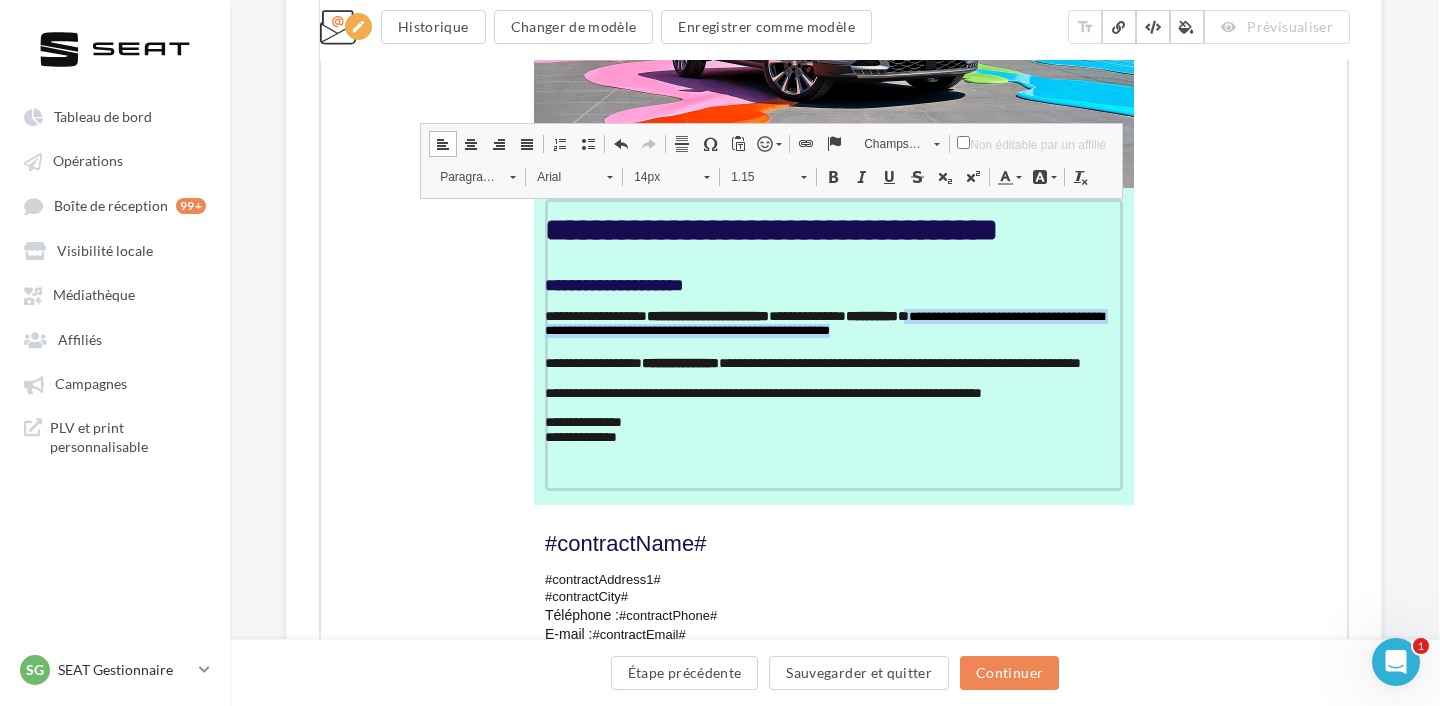 click on "14px" at bounding box center [657, 175] 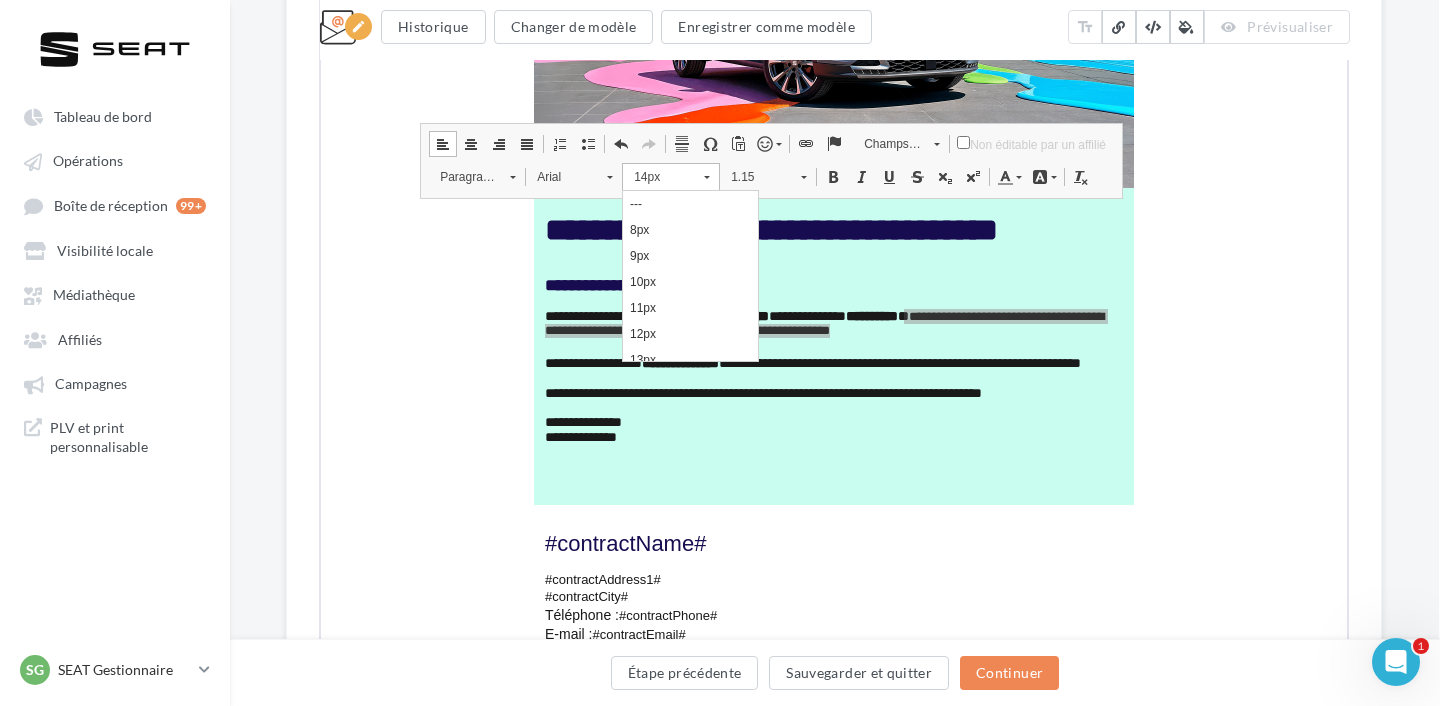 scroll, scrollTop: 110, scrollLeft: 0, axis: vertical 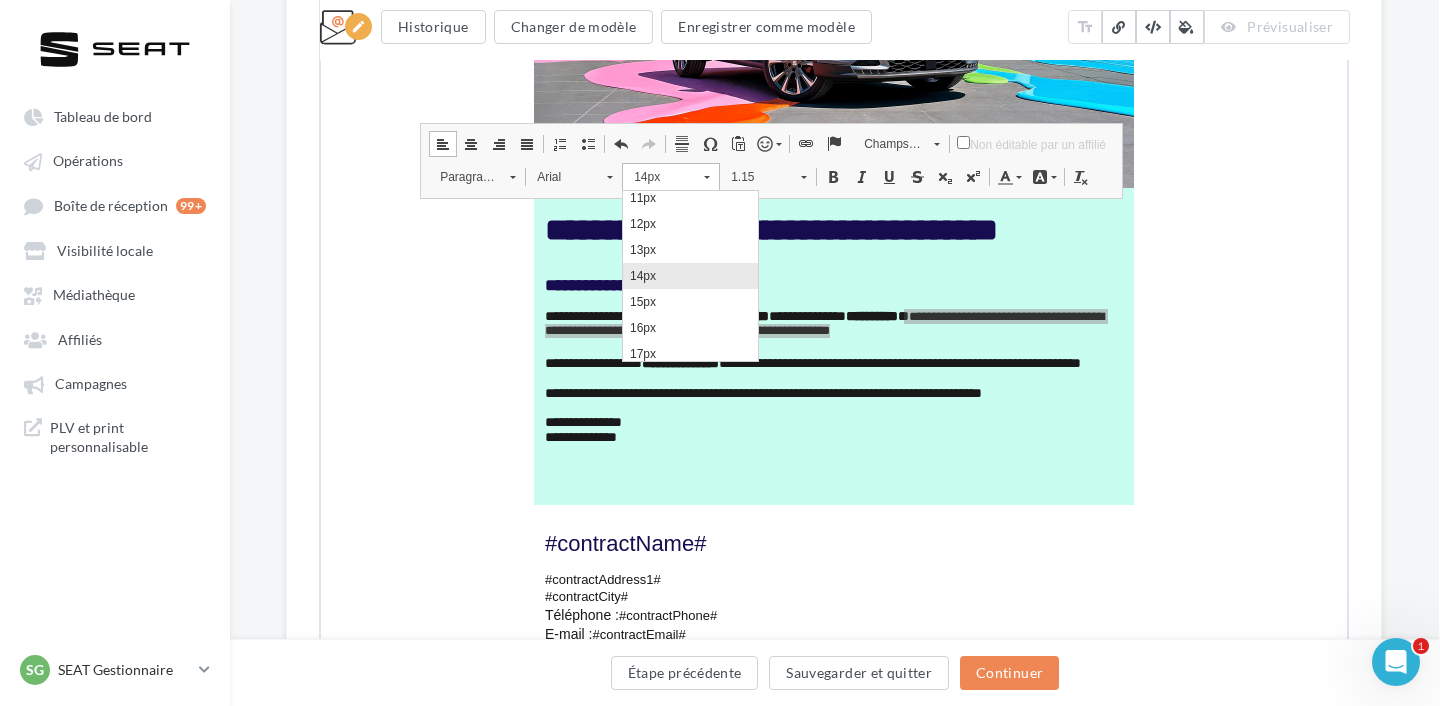 click on "14px" at bounding box center (690, 275) 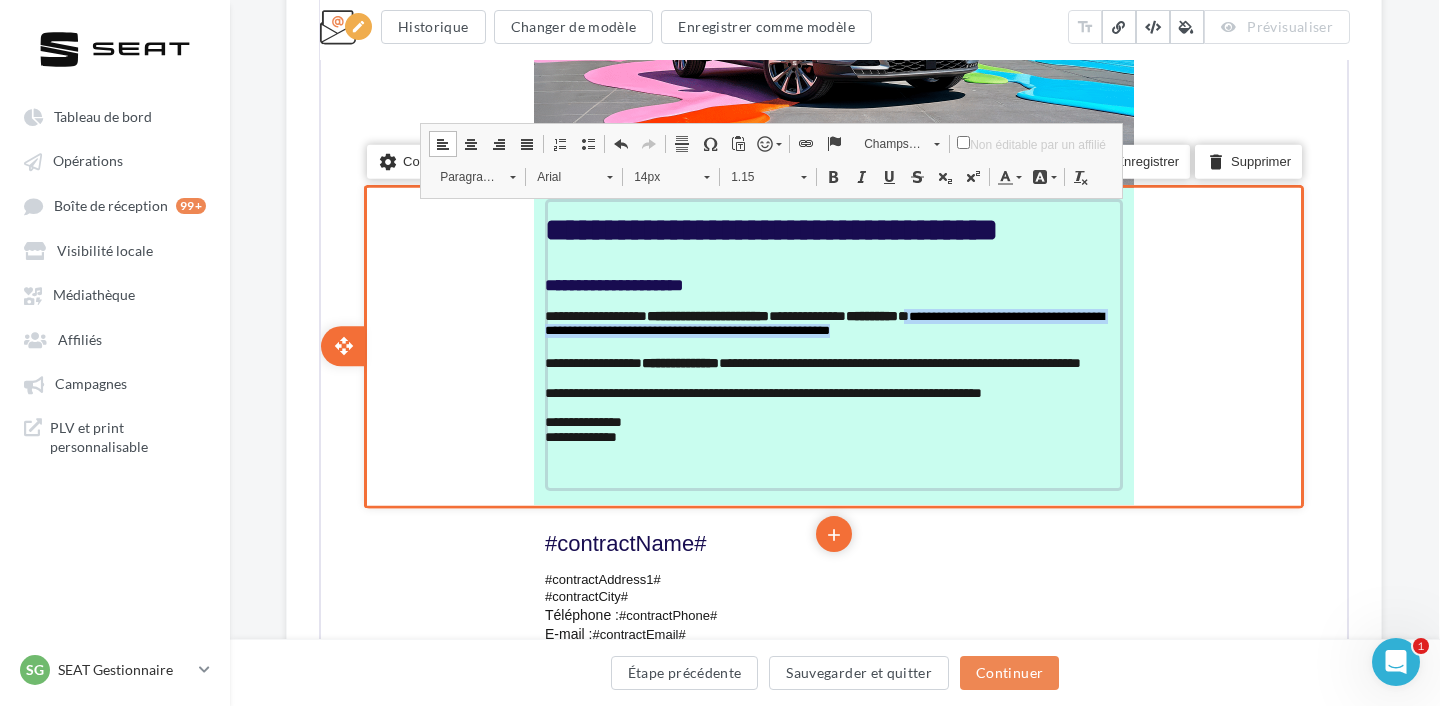 scroll, scrollTop: 0, scrollLeft: 0, axis: both 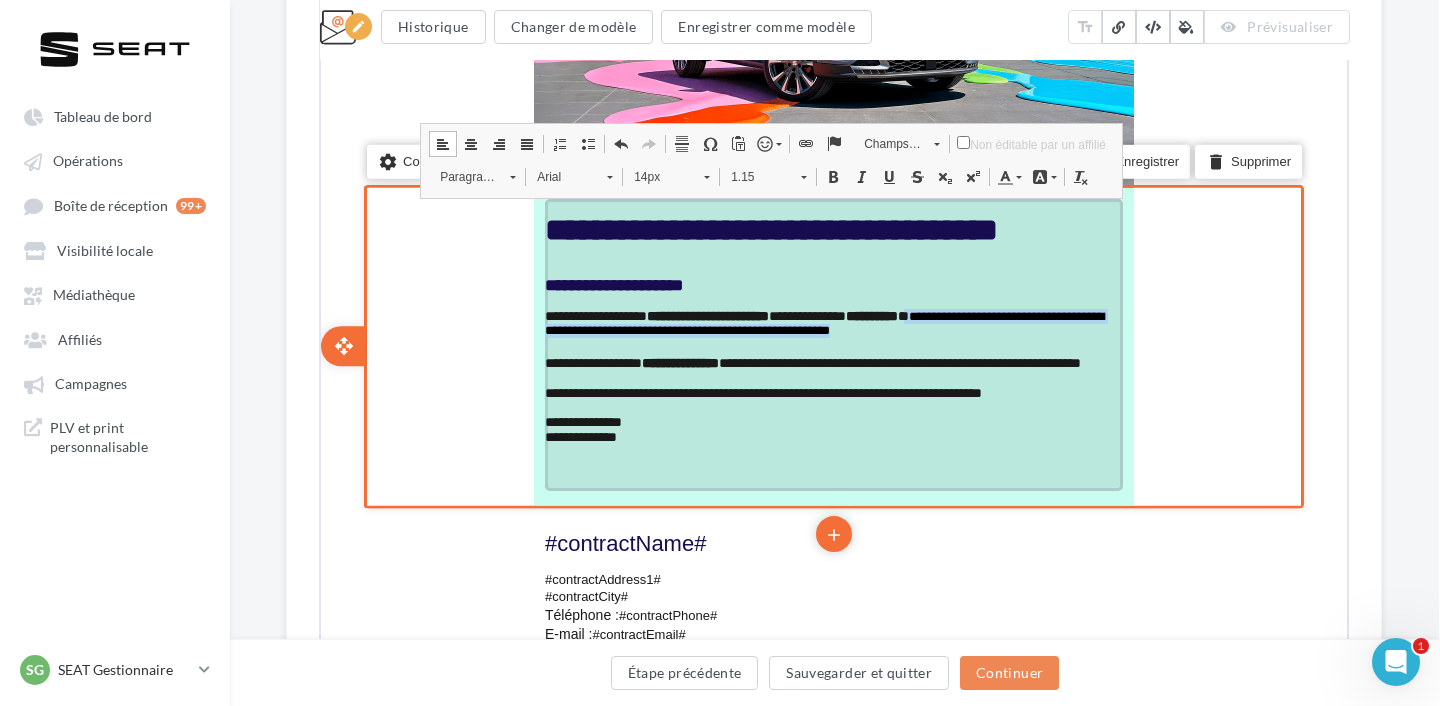 click on "**********" at bounding box center [832, 316] 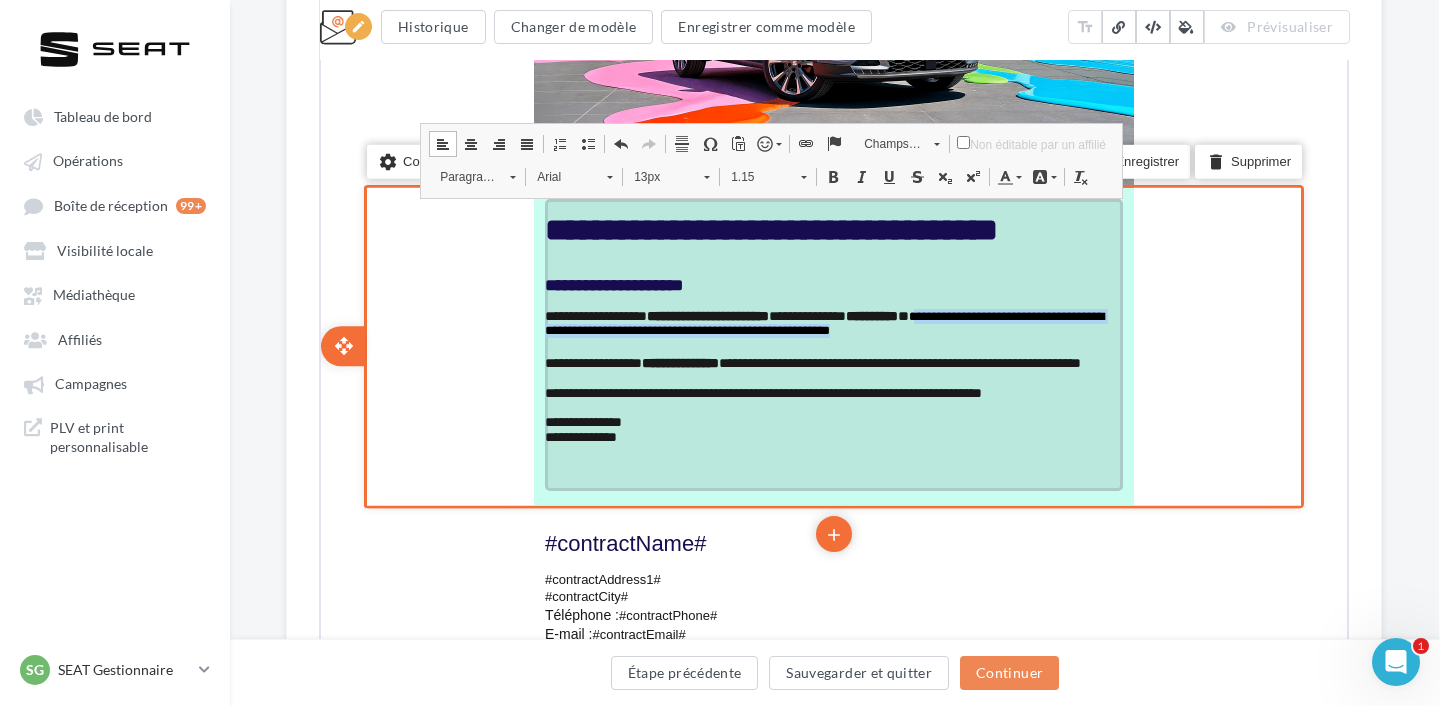 drag, startPoint x: 1020, startPoint y: 334, endPoint x: 1025, endPoint y: 319, distance: 15.811388 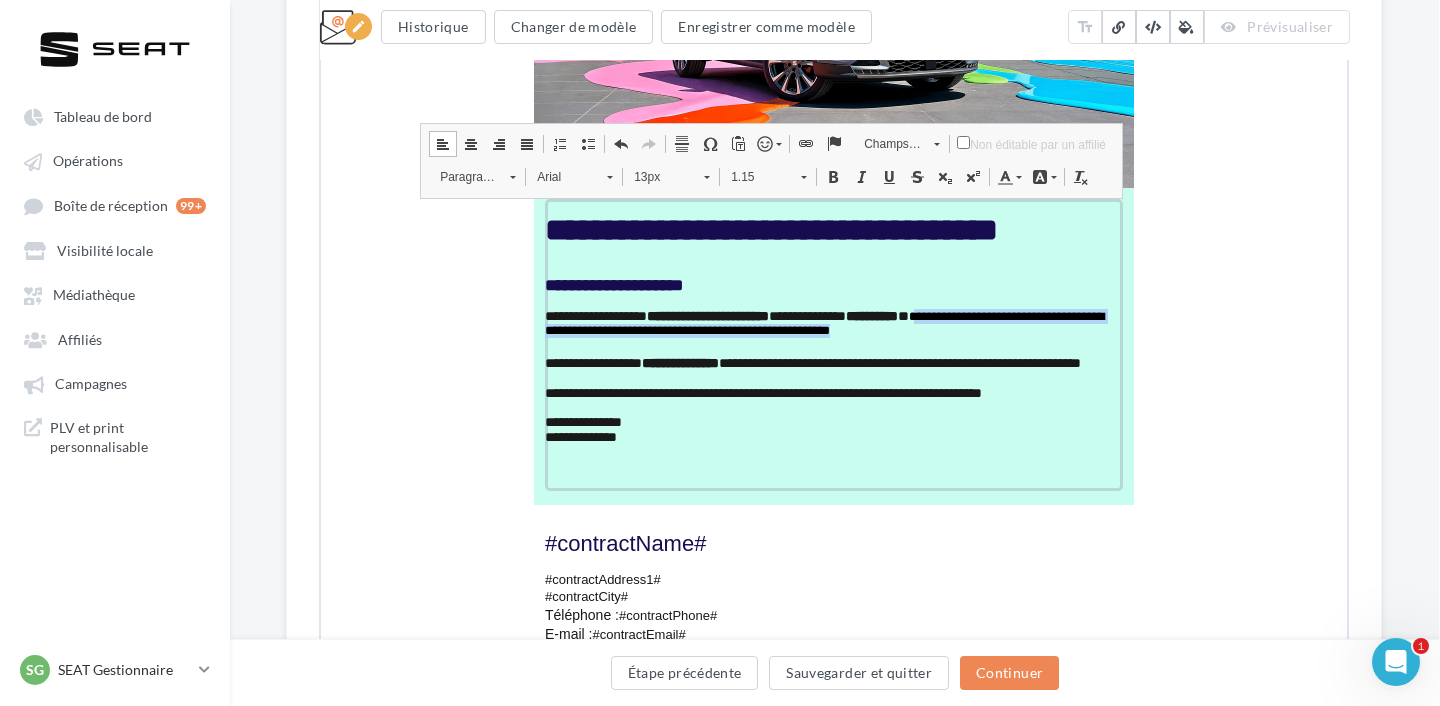 click on "13px" at bounding box center (657, 175) 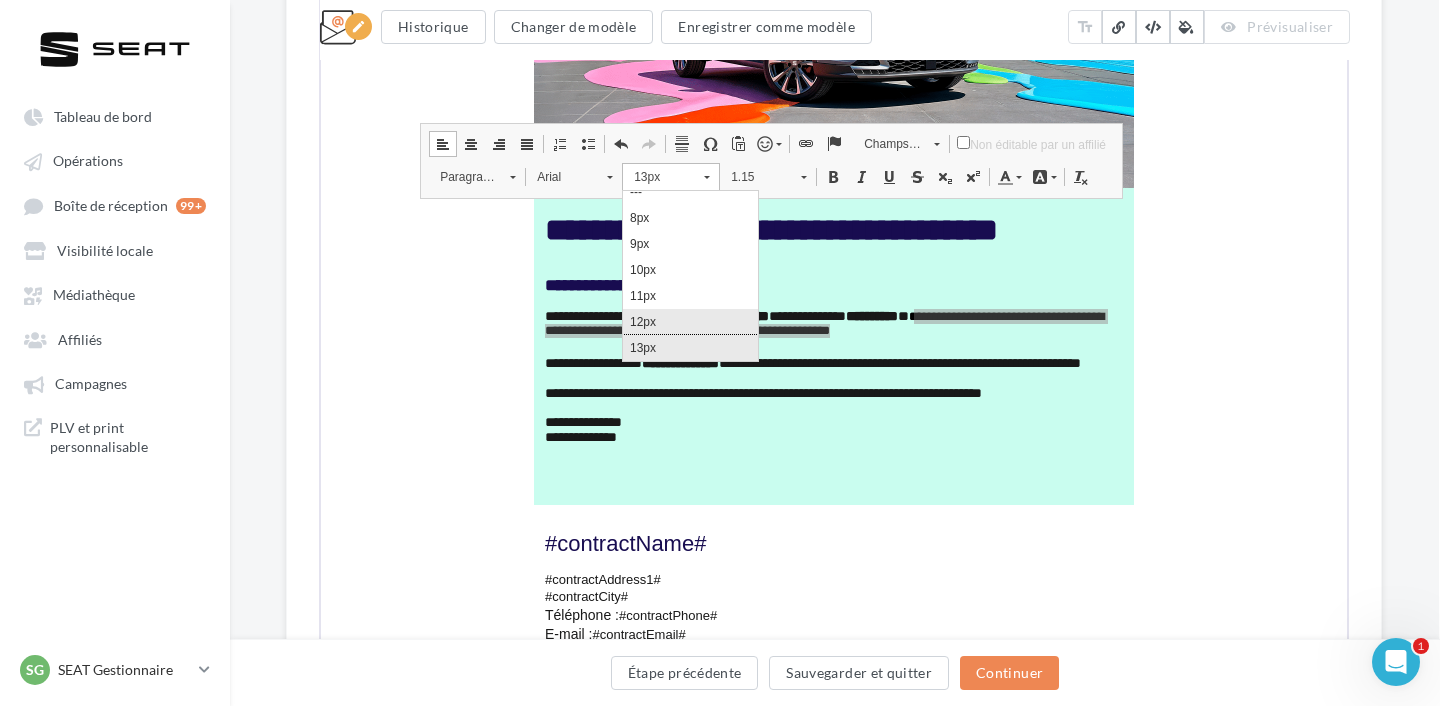 scroll, scrollTop: 50, scrollLeft: 0, axis: vertical 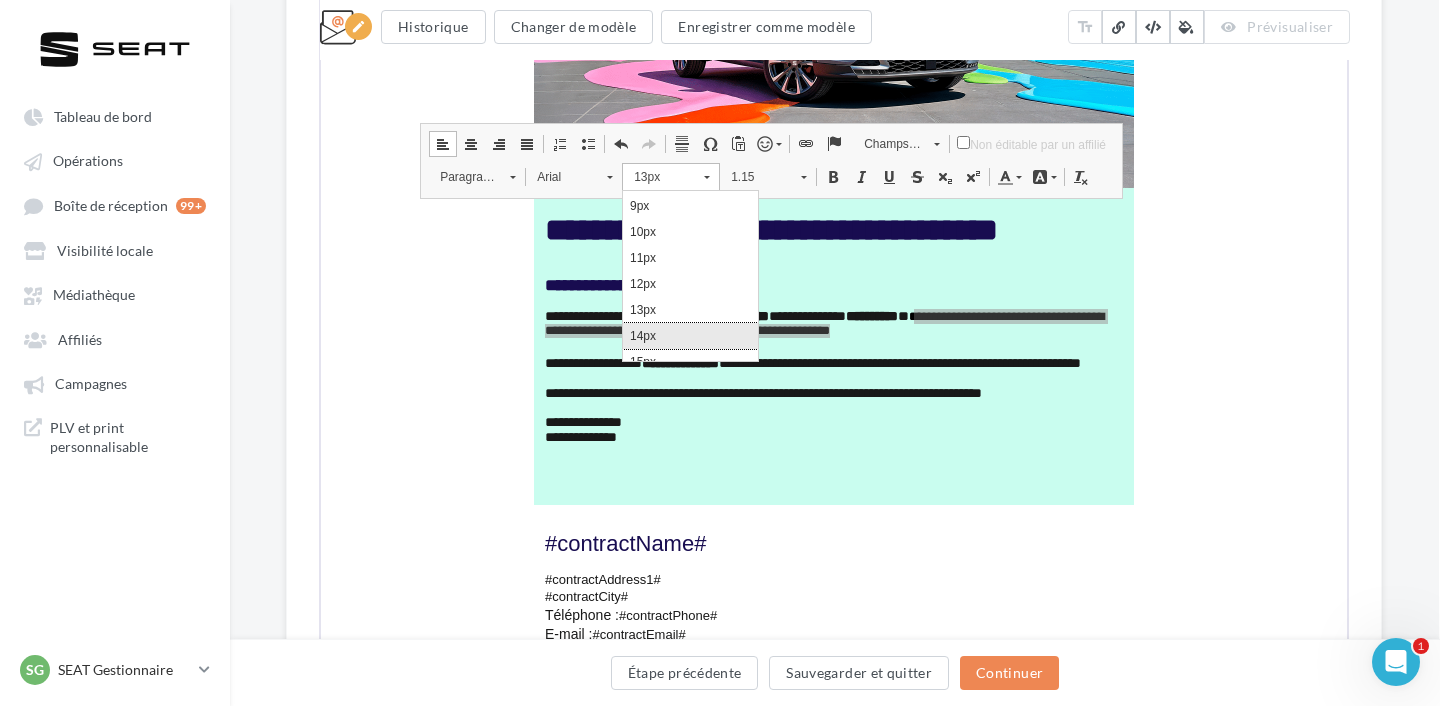 click on "14px" at bounding box center (690, 335) 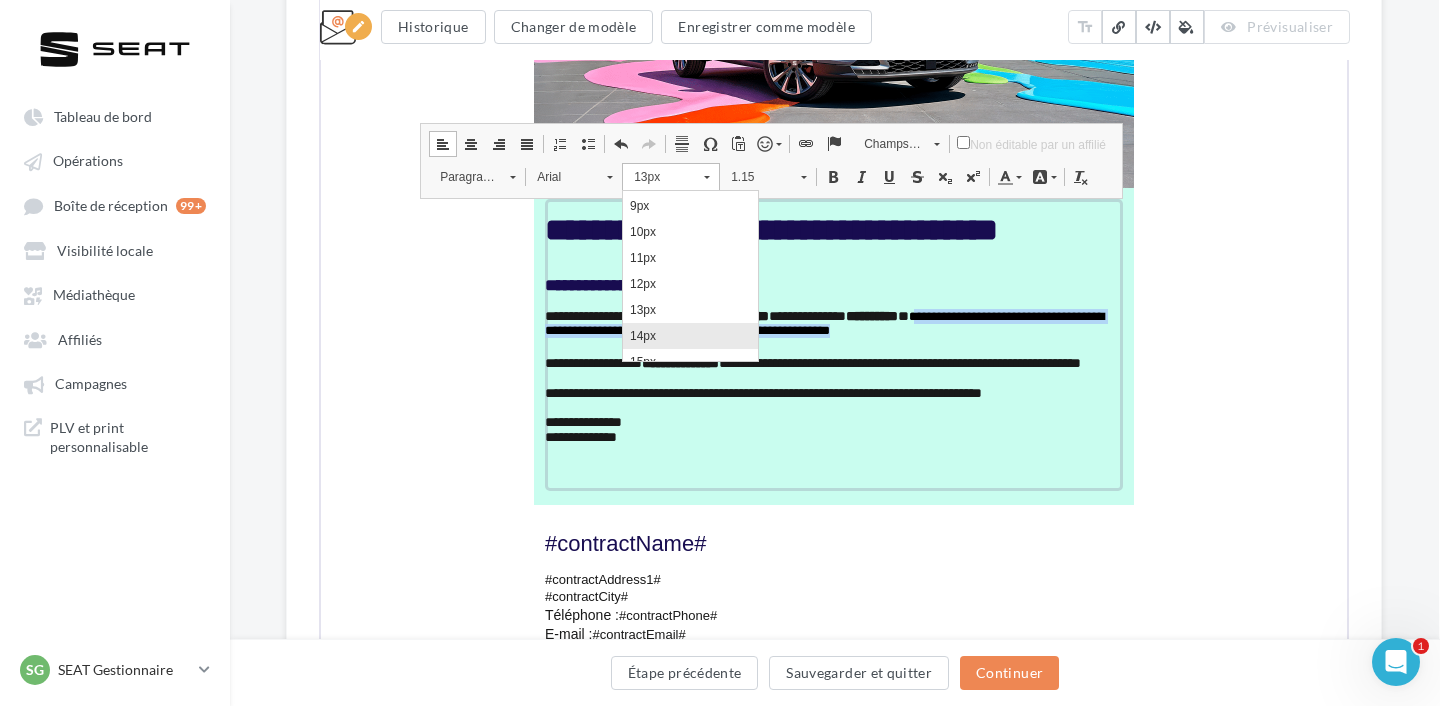 scroll, scrollTop: 0, scrollLeft: 0, axis: both 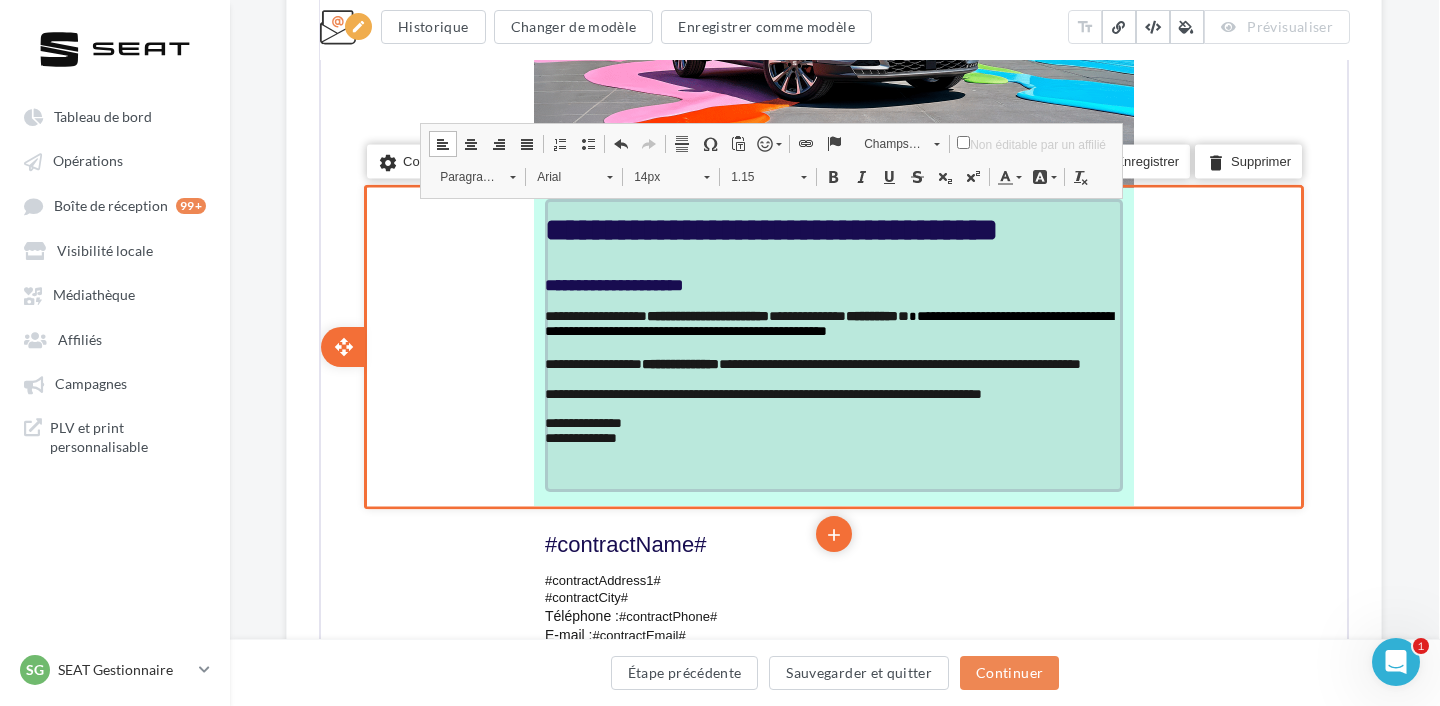 click on "**********" at bounding box center [832, 317] 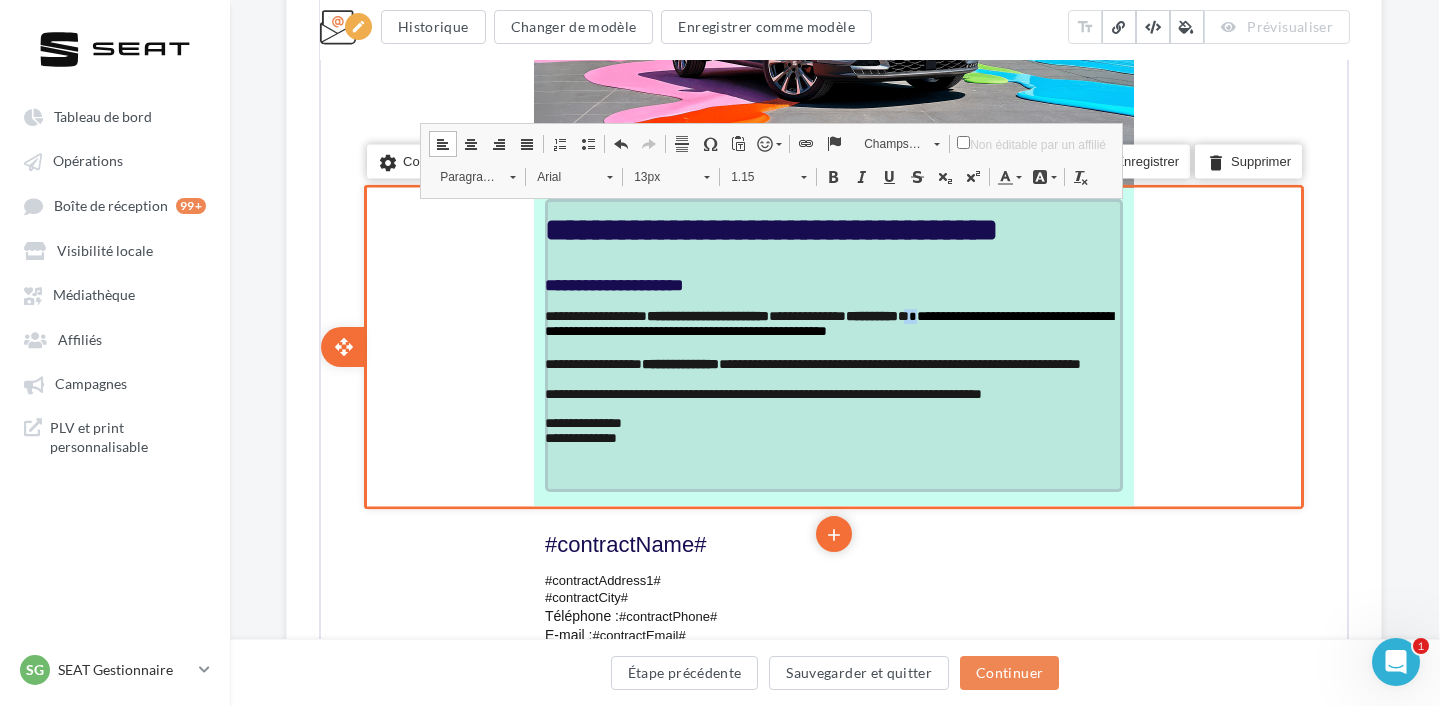 click on "**********" at bounding box center (832, 317) 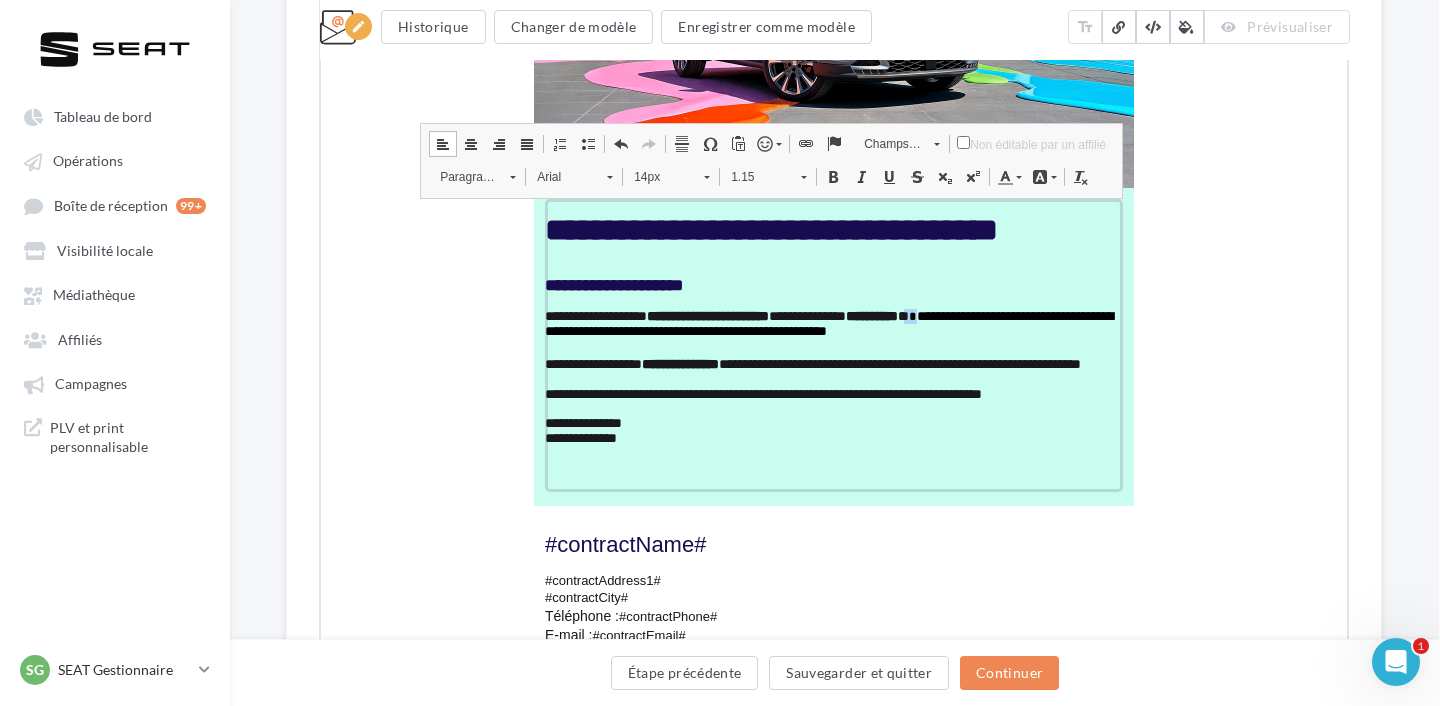 click on "14px" at bounding box center (657, 175) 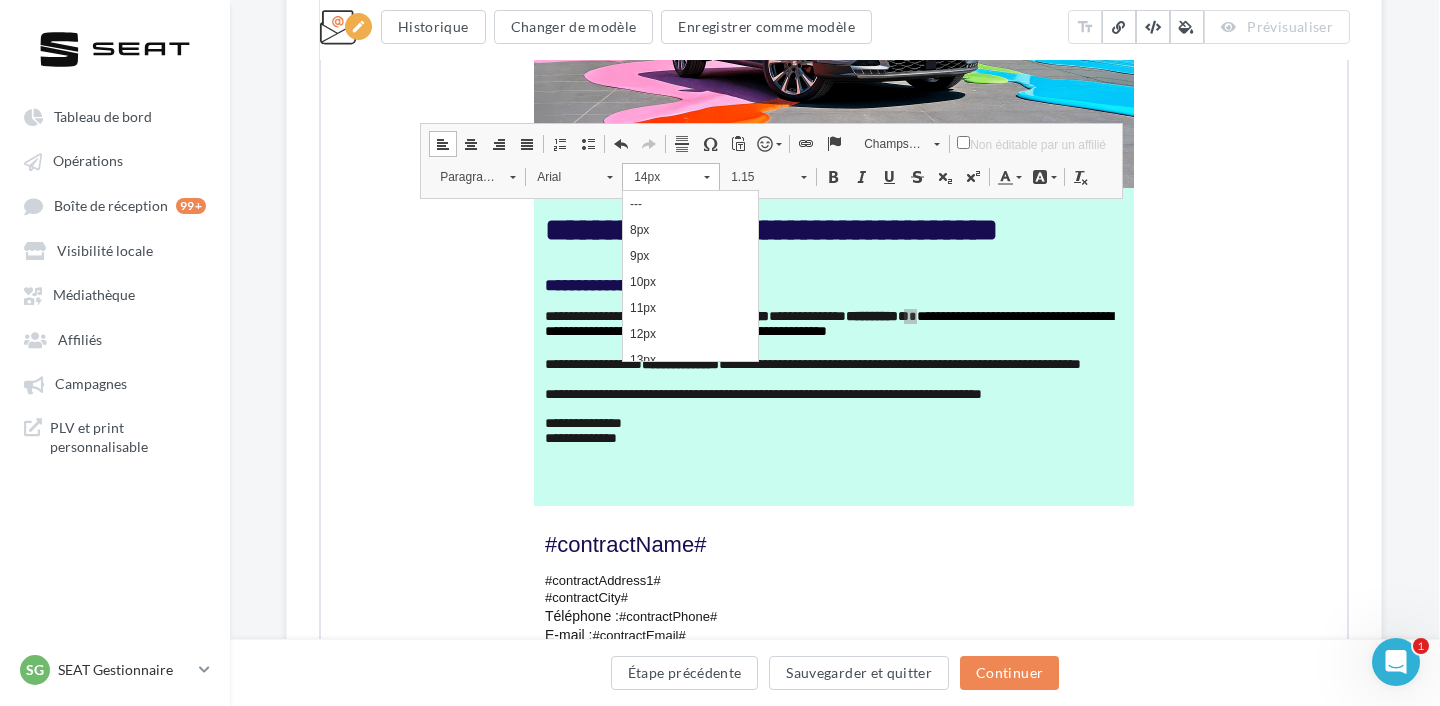 scroll, scrollTop: 110, scrollLeft: 0, axis: vertical 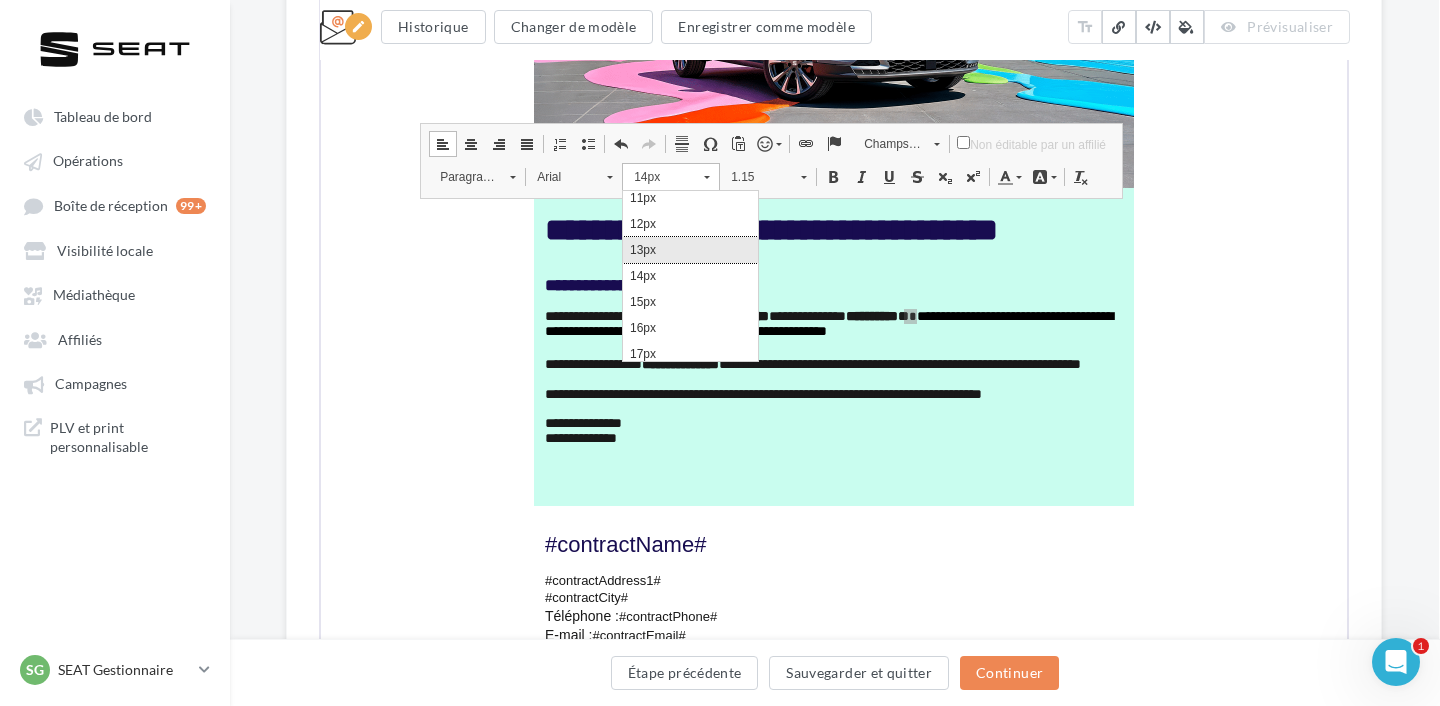 click on "13px" at bounding box center [690, 249] 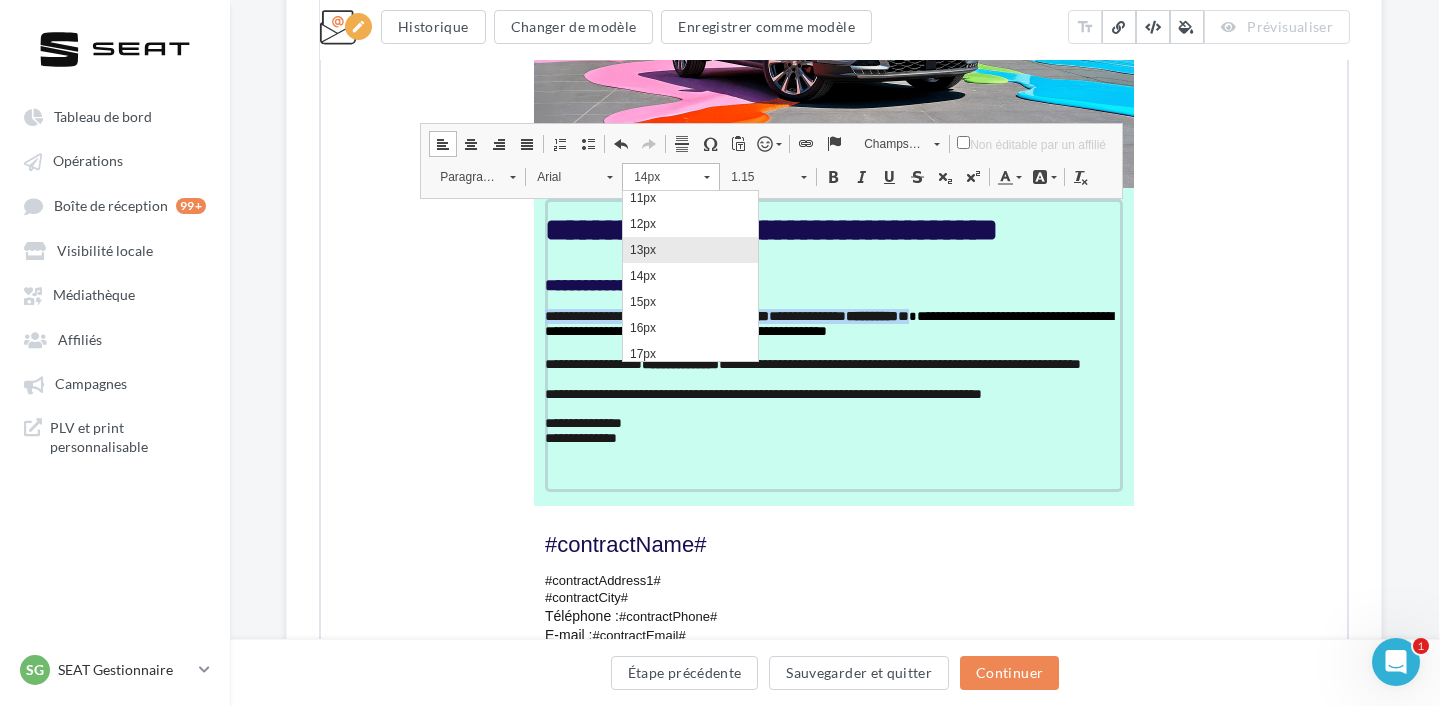 scroll, scrollTop: 0, scrollLeft: 0, axis: both 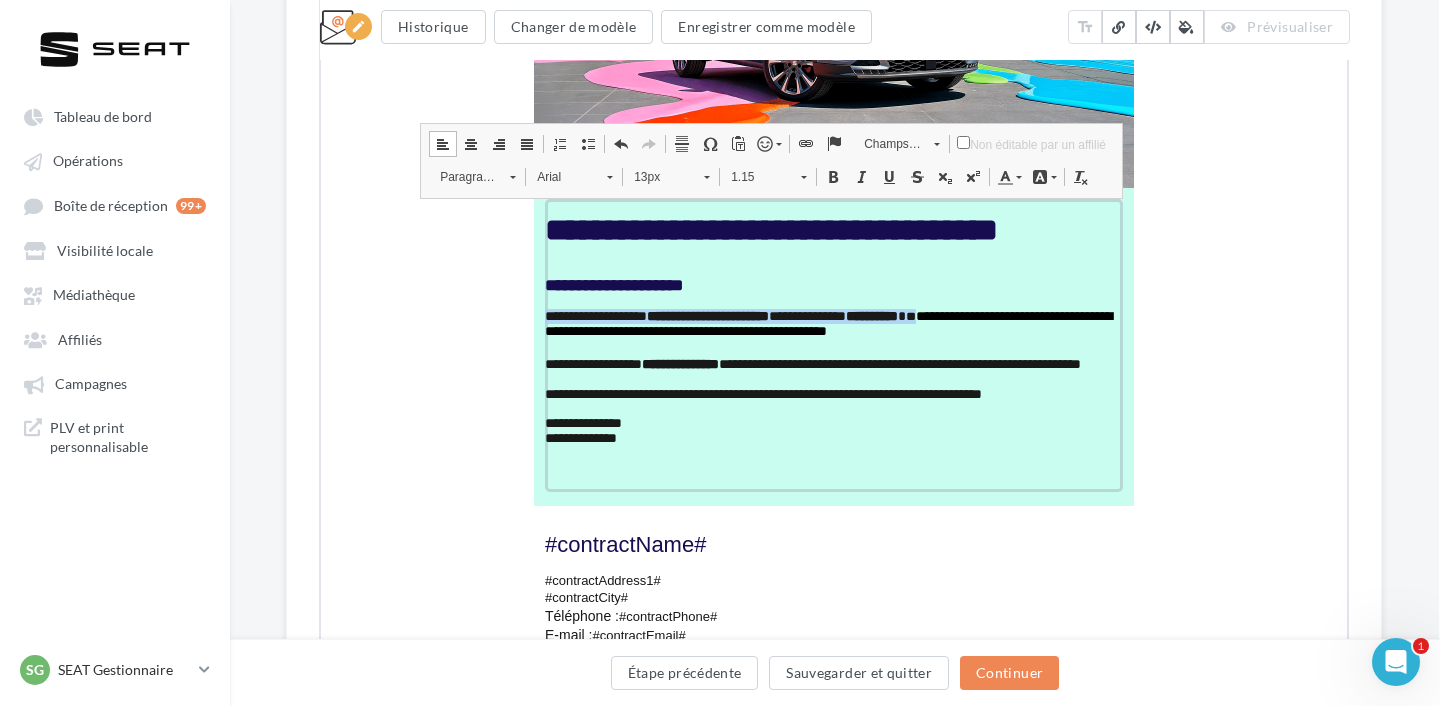 click on "13px" at bounding box center (657, 175) 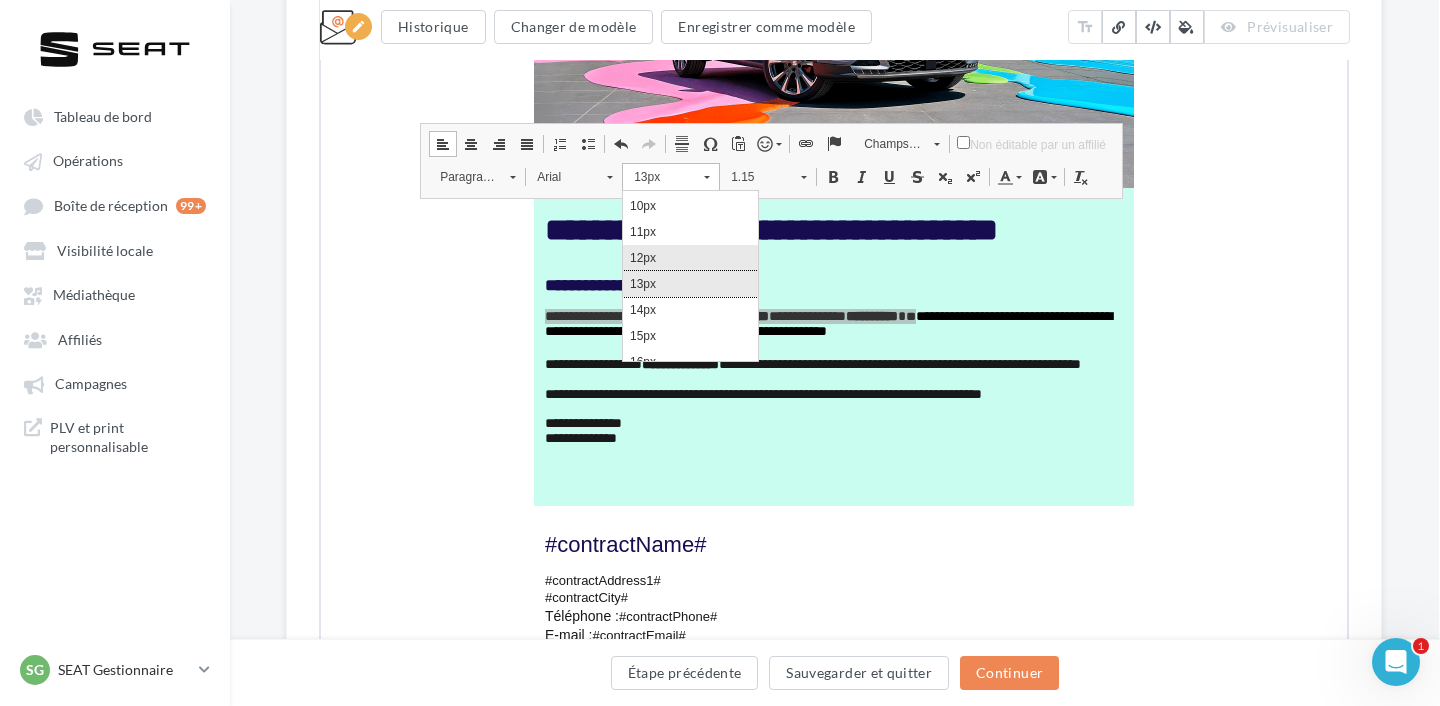 scroll, scrollTop: 77, scrollLeft: 0, axis: vertical 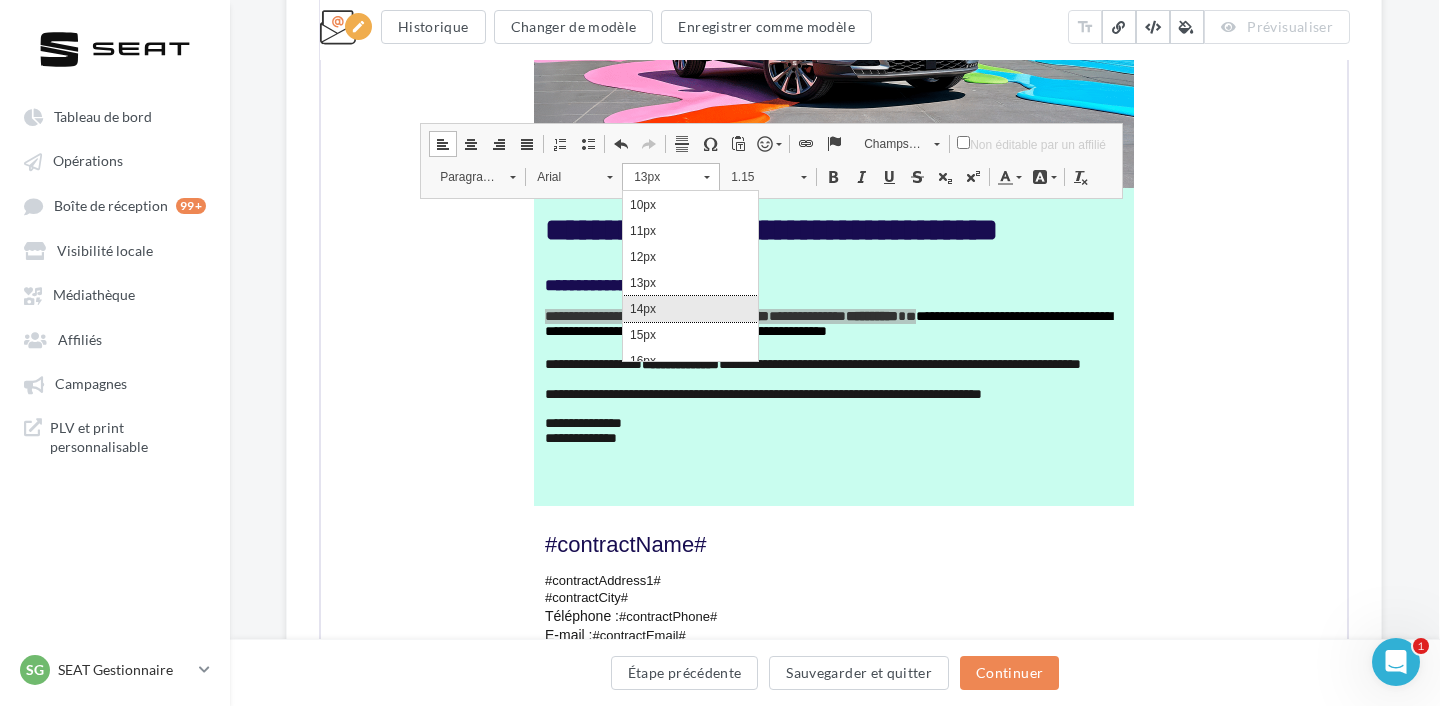 click on "14px" at bounding box center [690, 308] 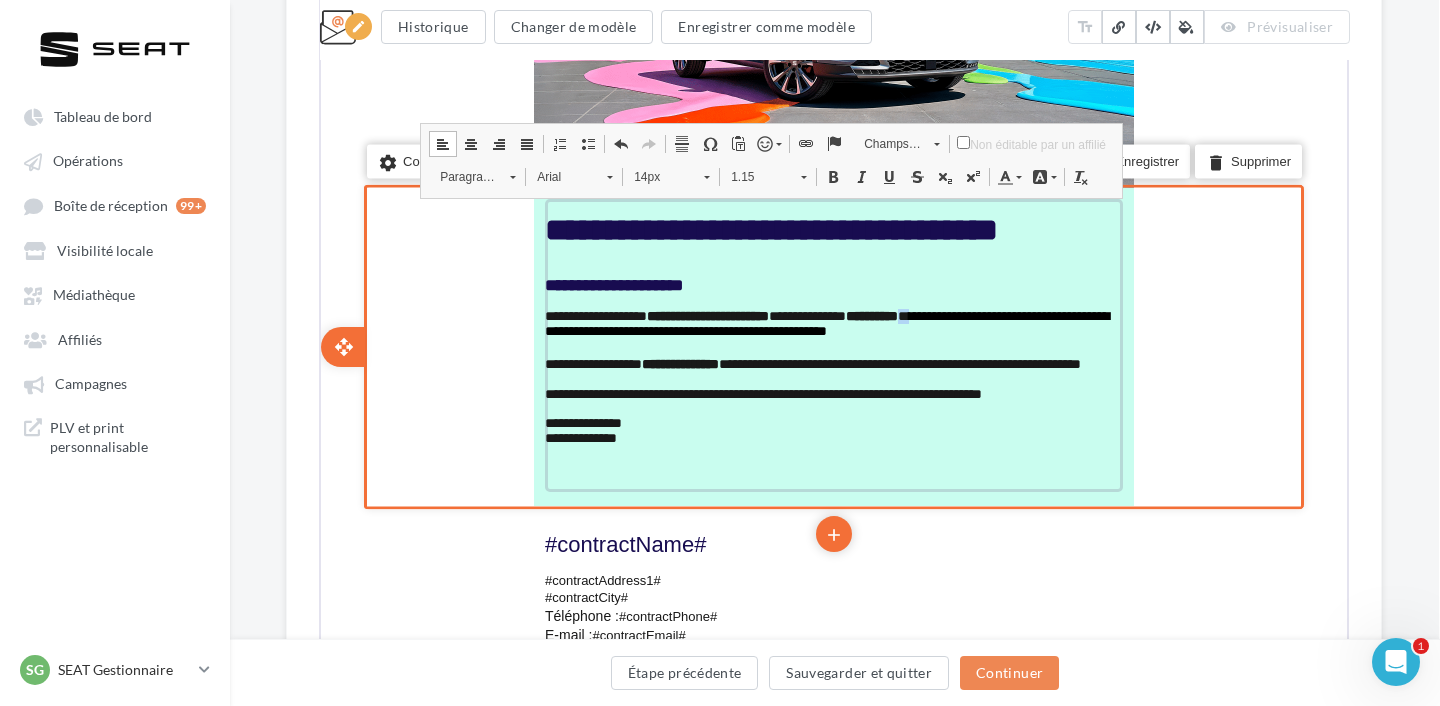 scroll, scrollTop: 0, scrollLeft: 0, axis: both 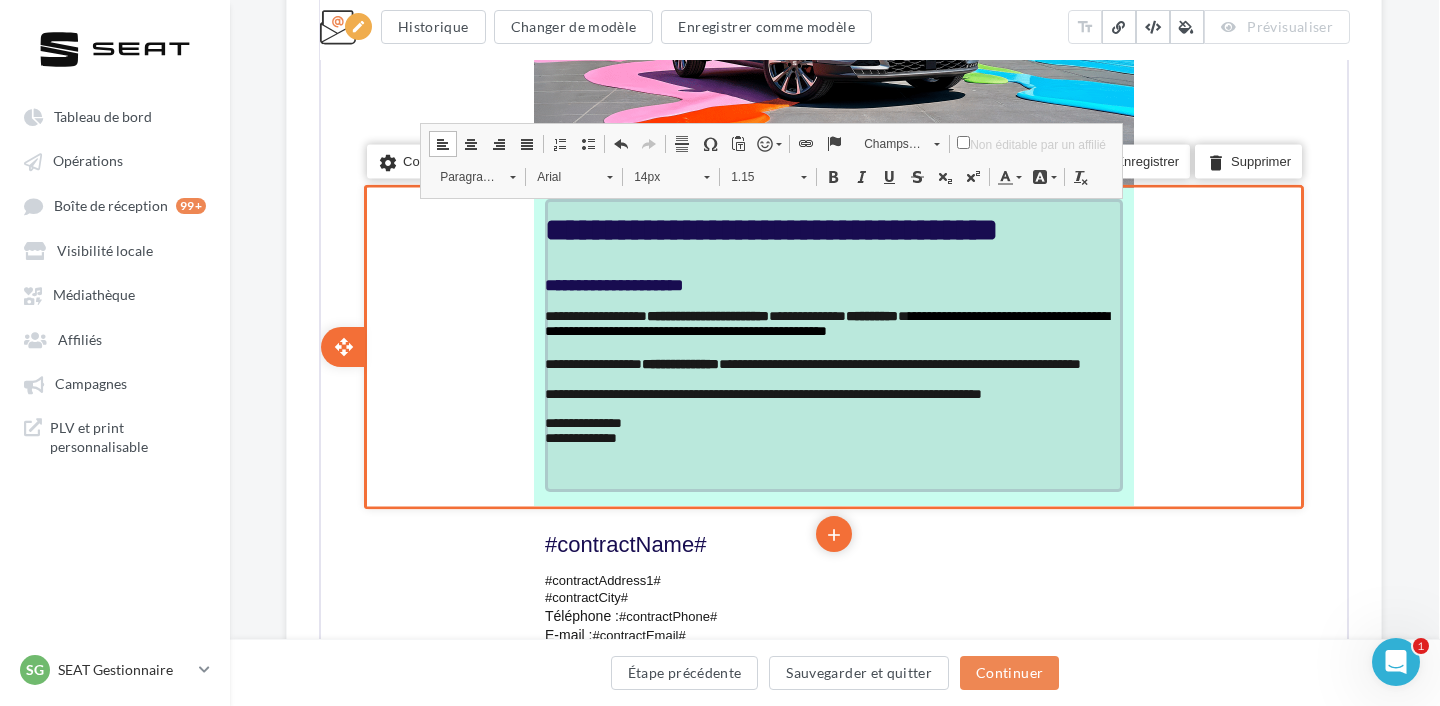 click at bounding box center [832, 348] 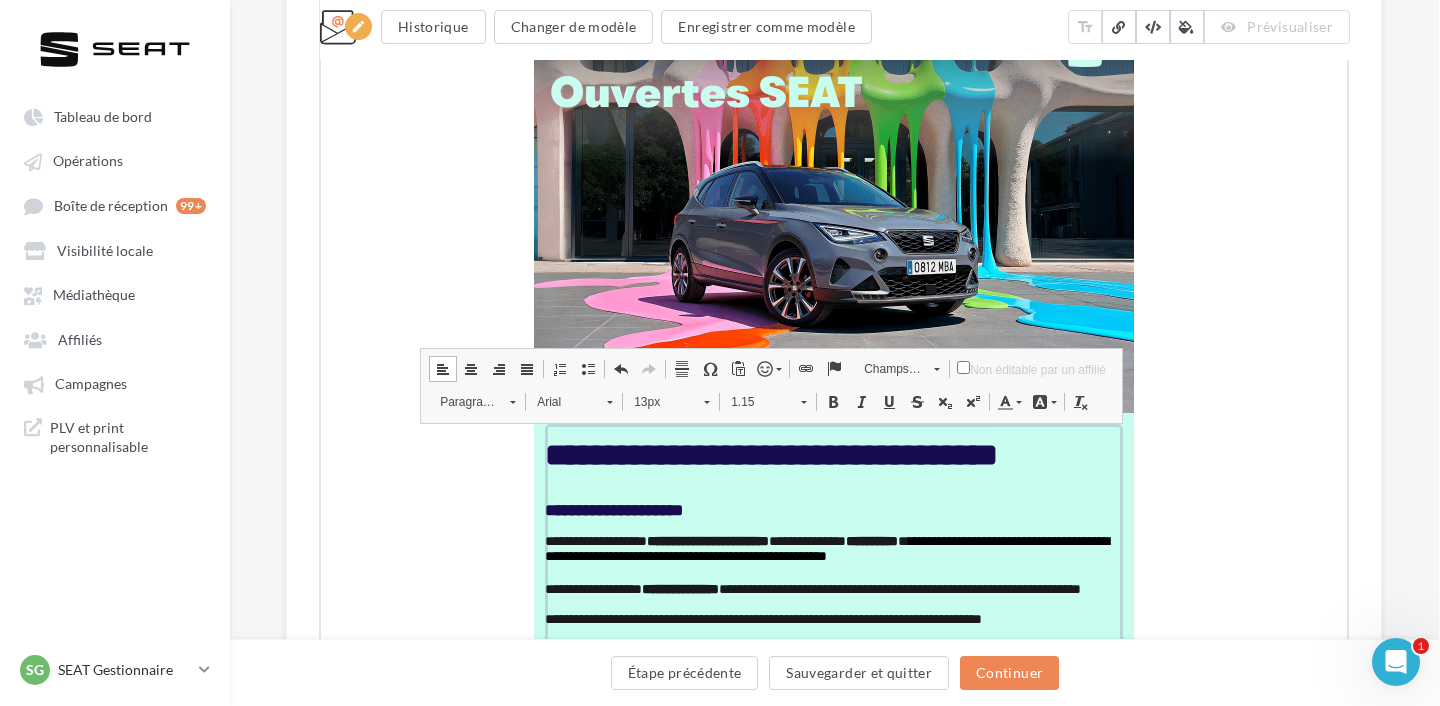 scroll, scrollTop: 545, scrollLeft: 1, axis: both 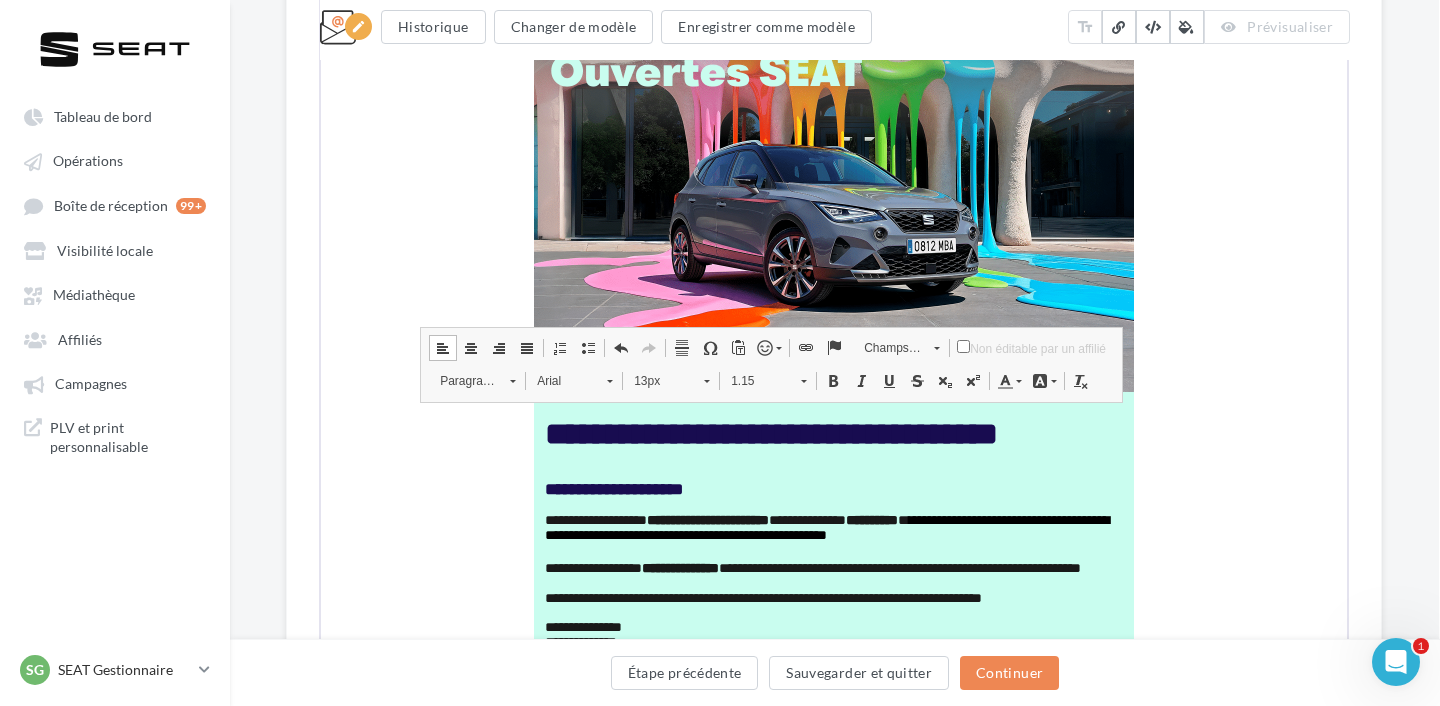 click on "**********" at bounding box center [834, 466] 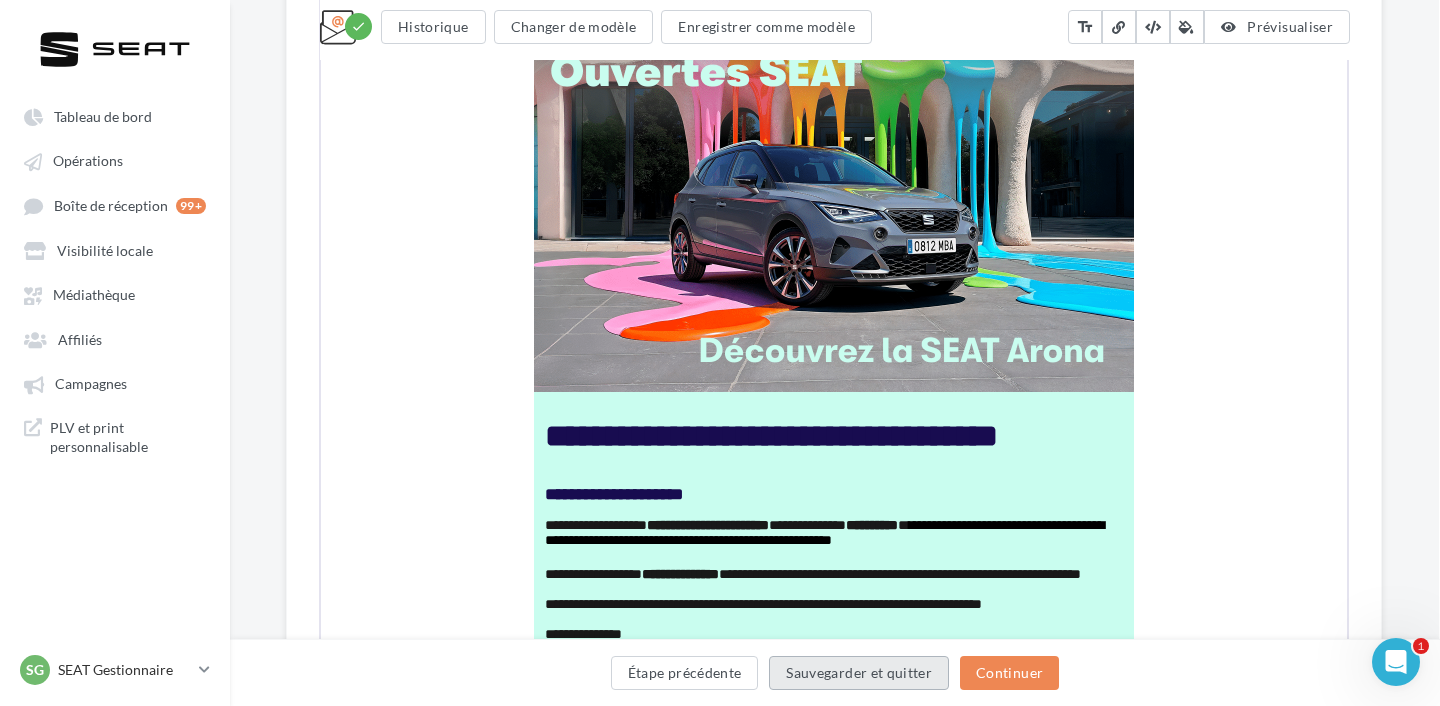 click on "Sauvegarder et quitter" at bounding box center [859, 673] 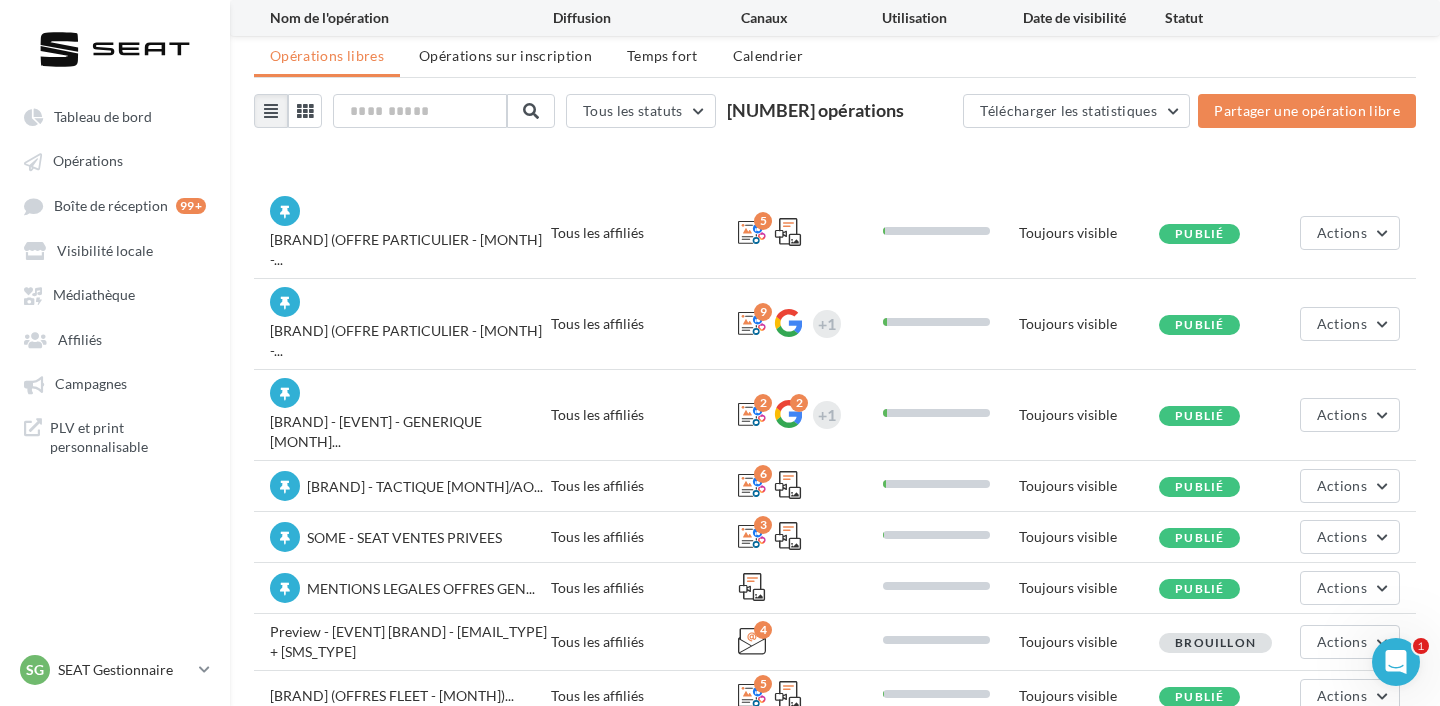 scroll, scrollTop: 133, scrollLeft: 0, axis: vertical 